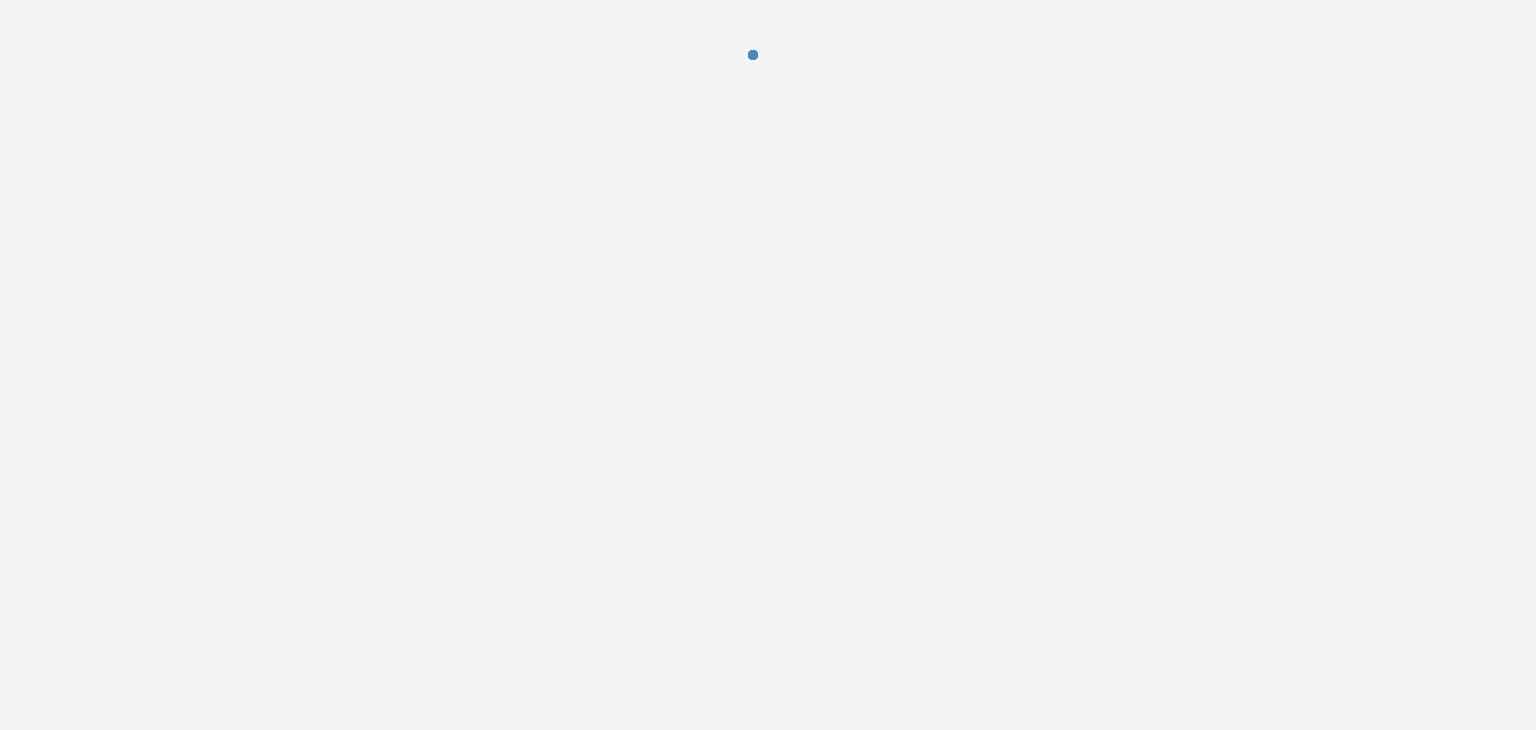 scroll, scrollTop: 0, scrollLeft: 0, axis: both 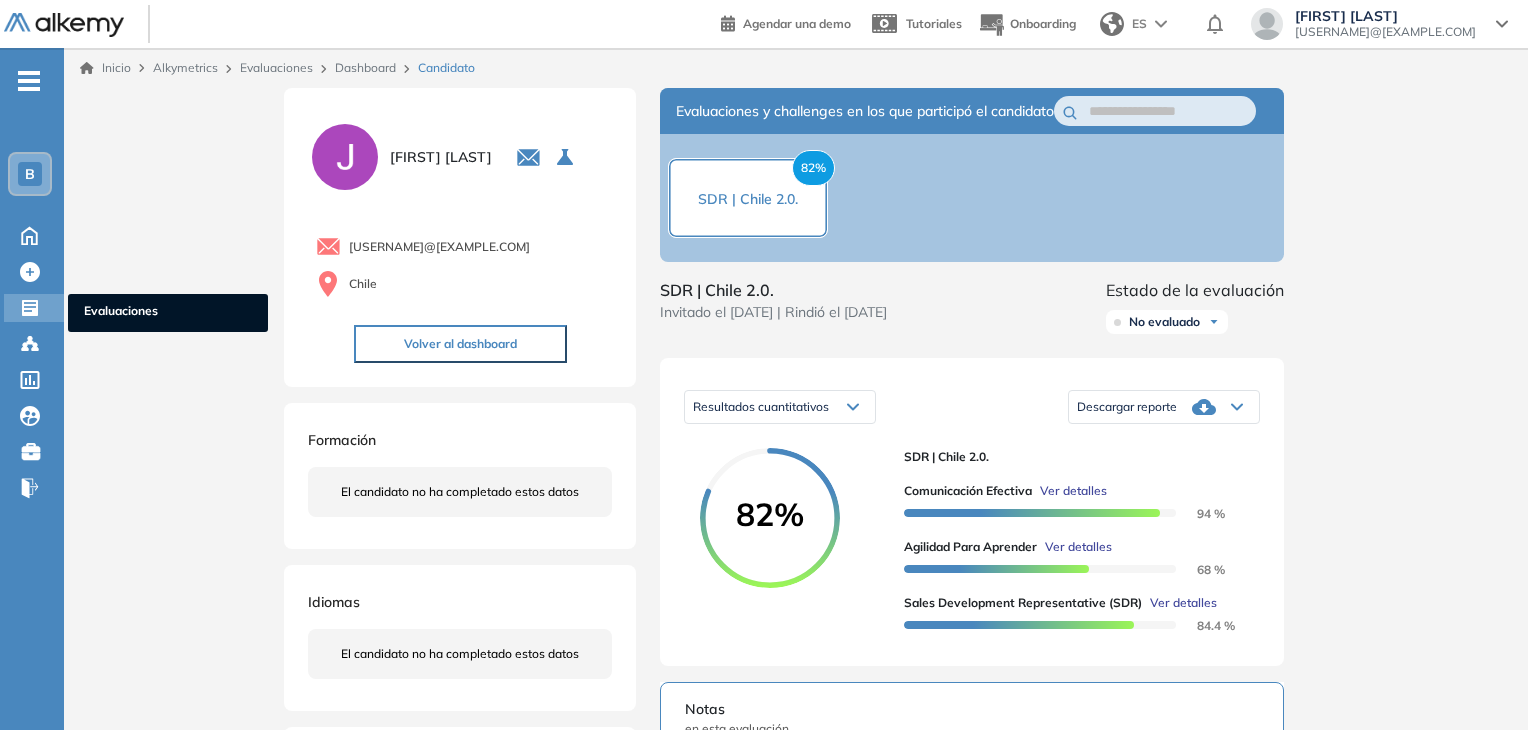 click on "Evaluaciones" at bounding box center (168, 313) 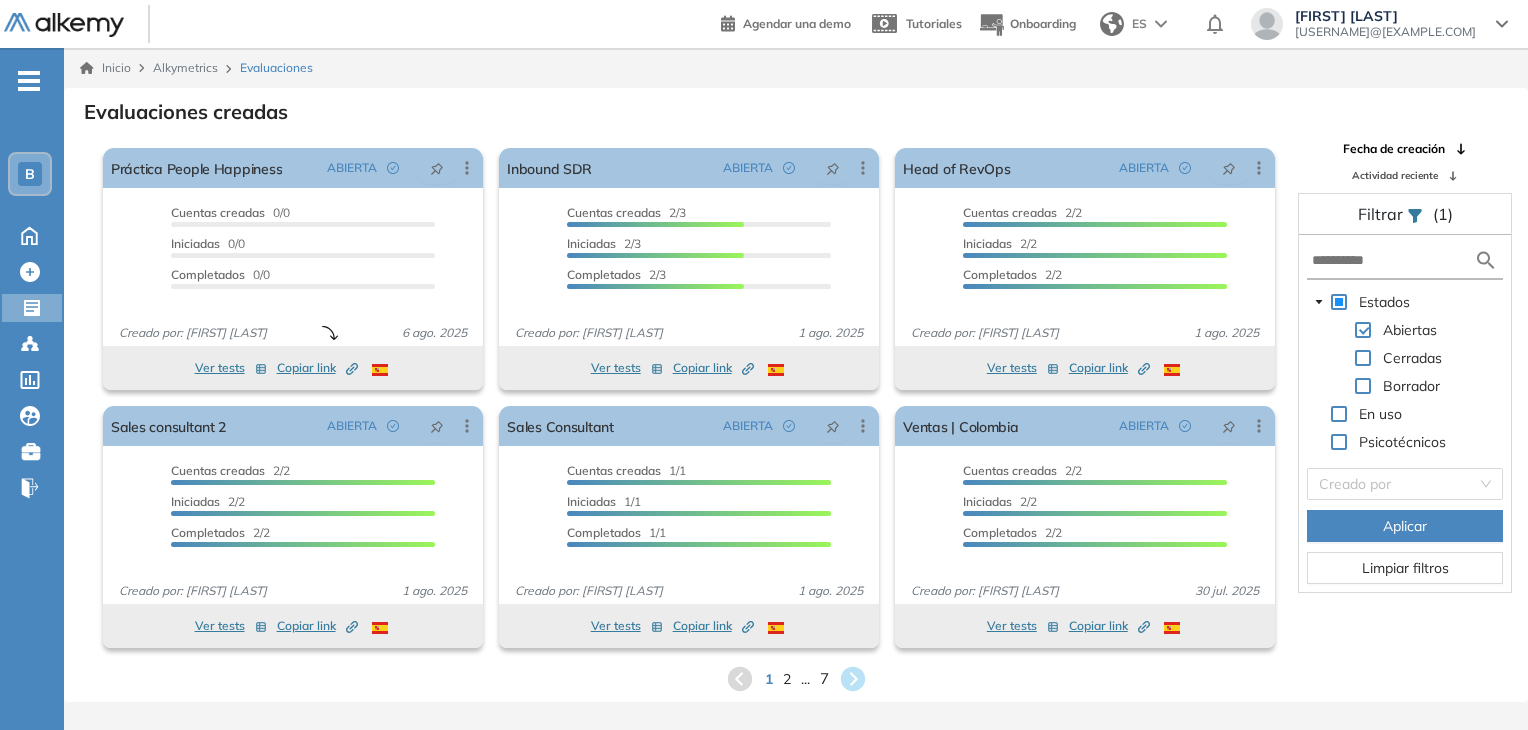 click on "7" at bounding box center (823, 678) 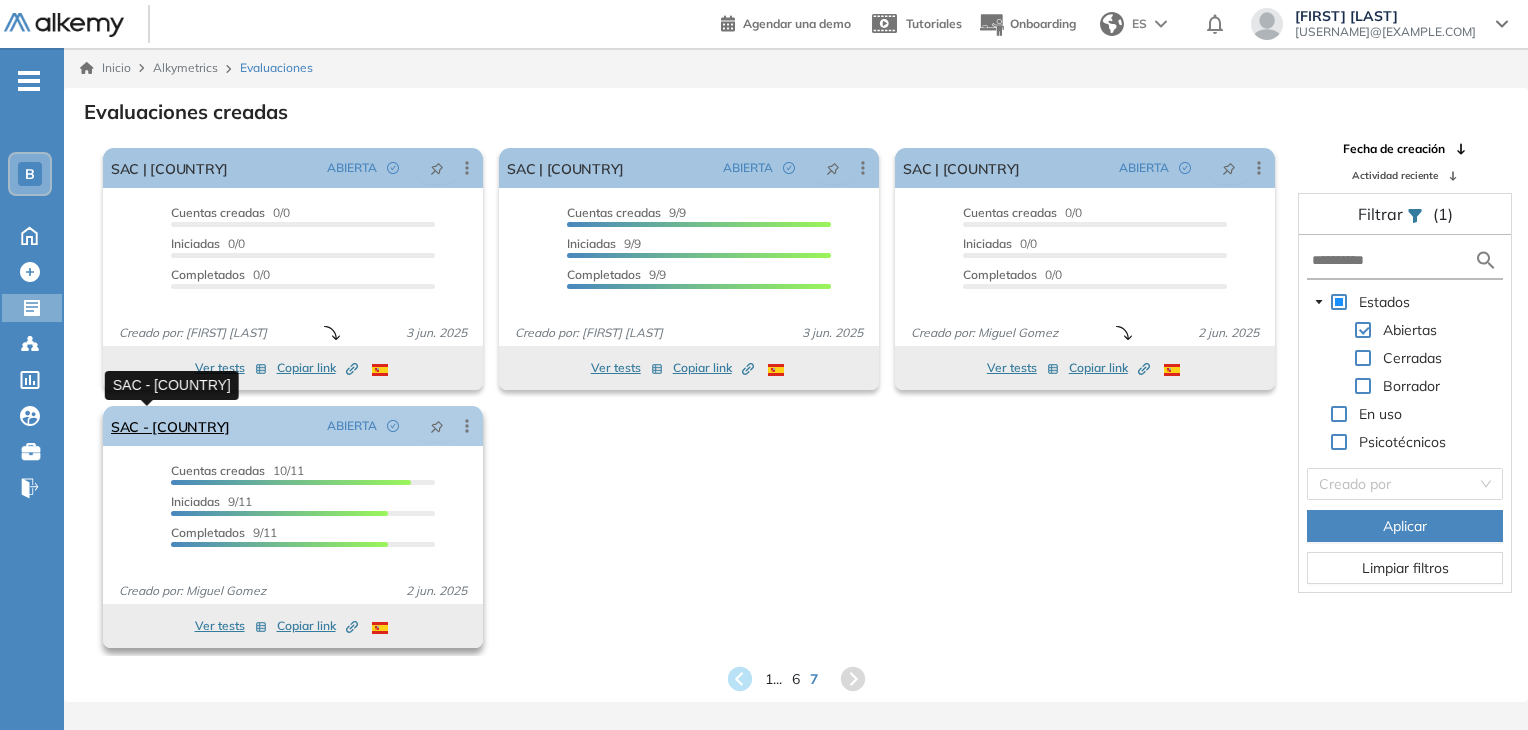 click on "SAC - [COUNTRY]" at bounding box center [170, 426] 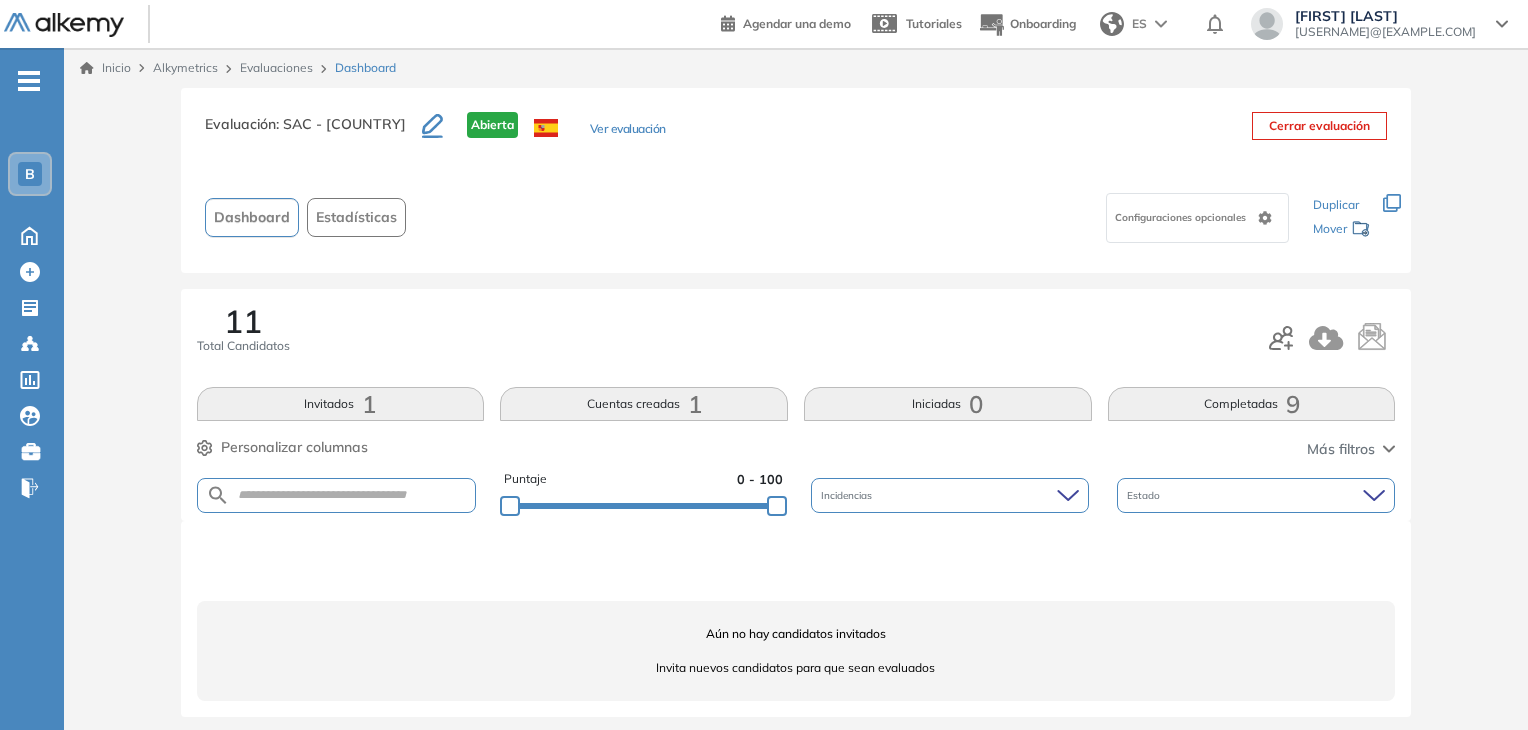 scroll, scrollTop: 10, scrollLeft: 0, axis: vertical 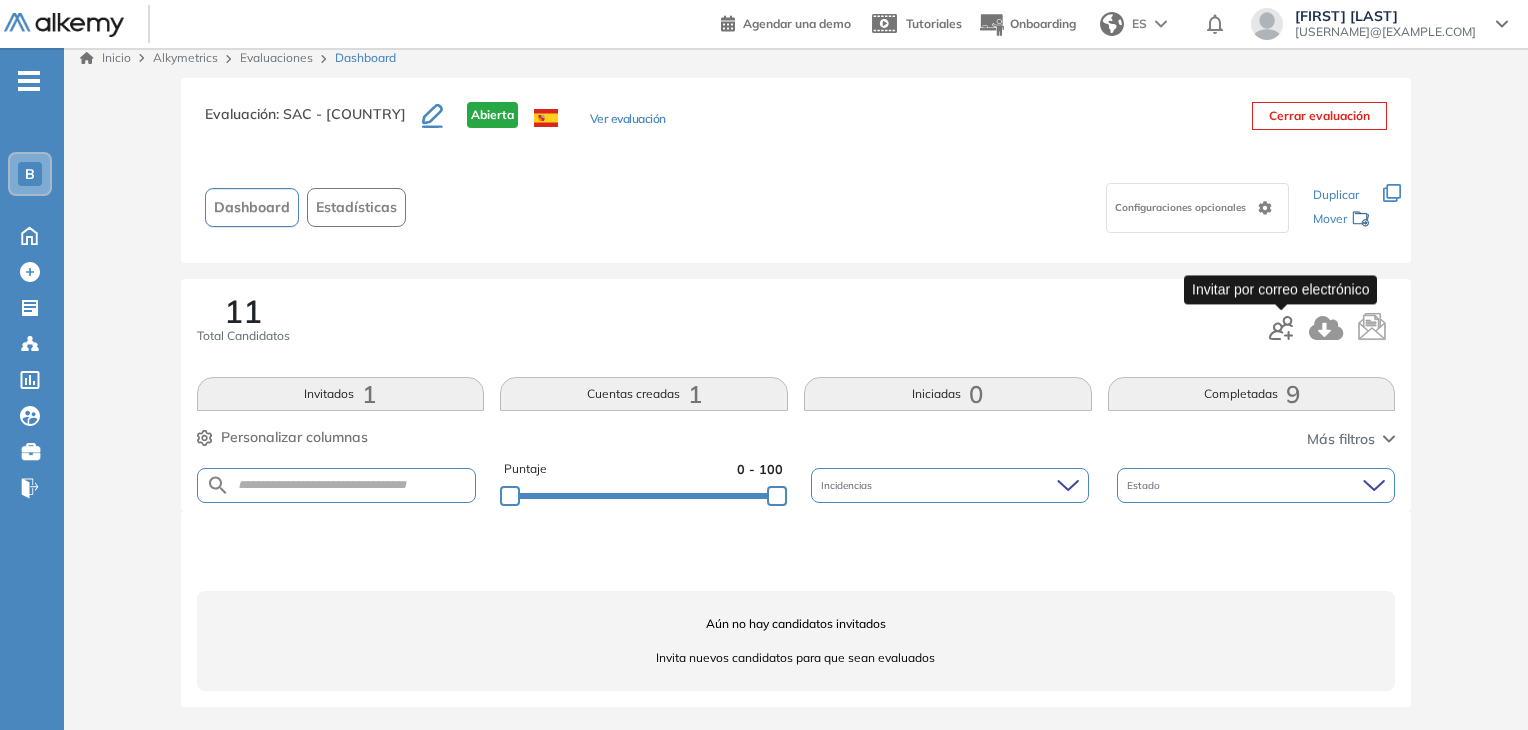 click 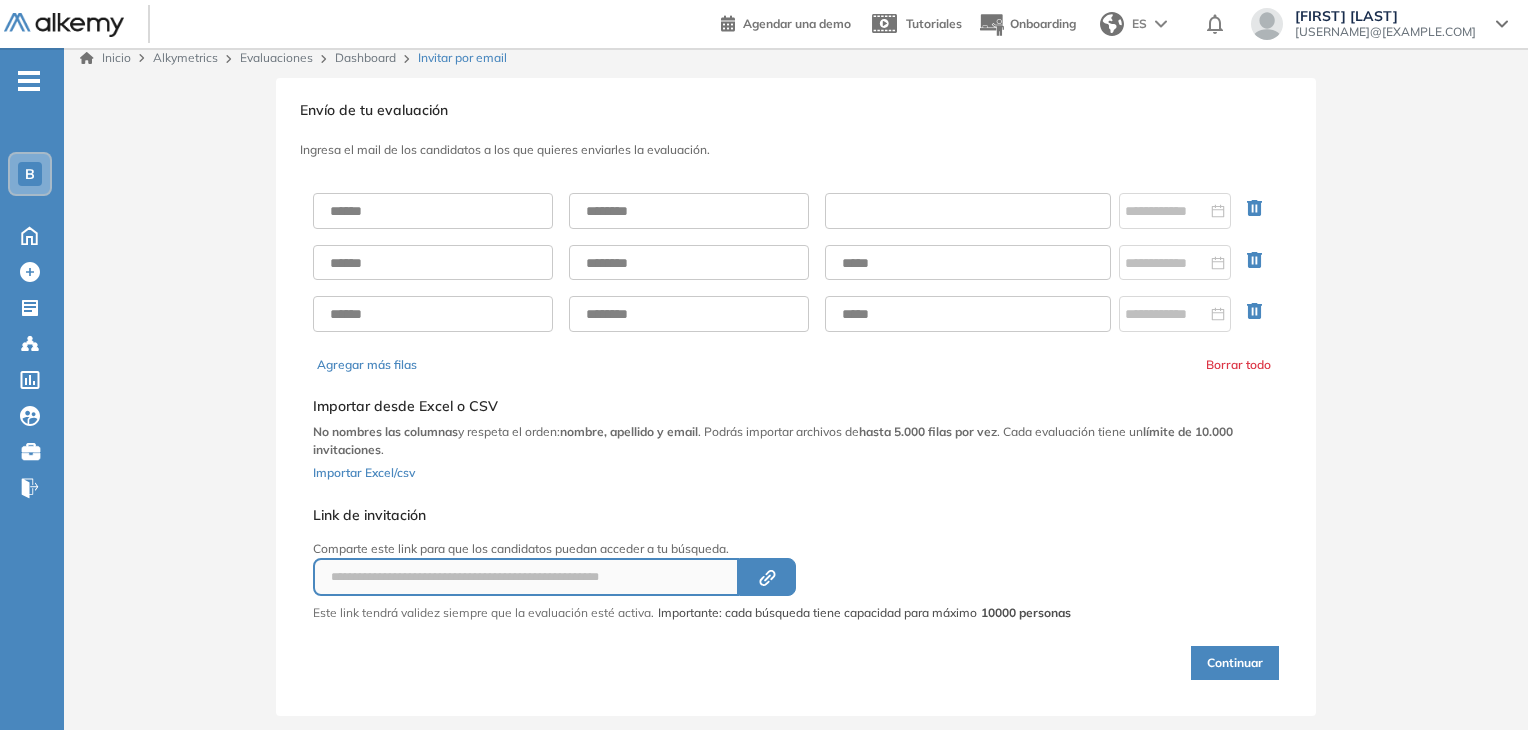 click at bounding box center [968, 211] 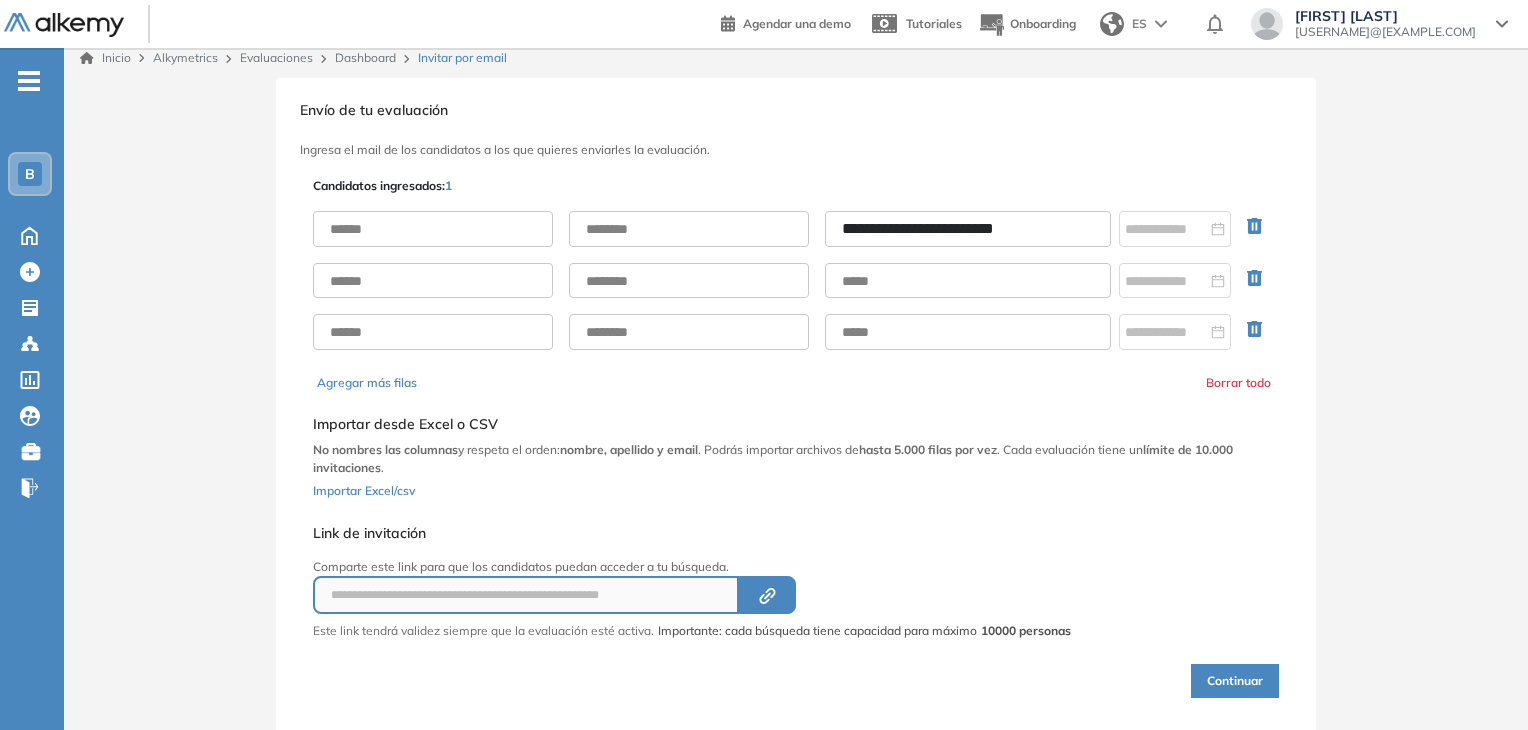 type on "**********" 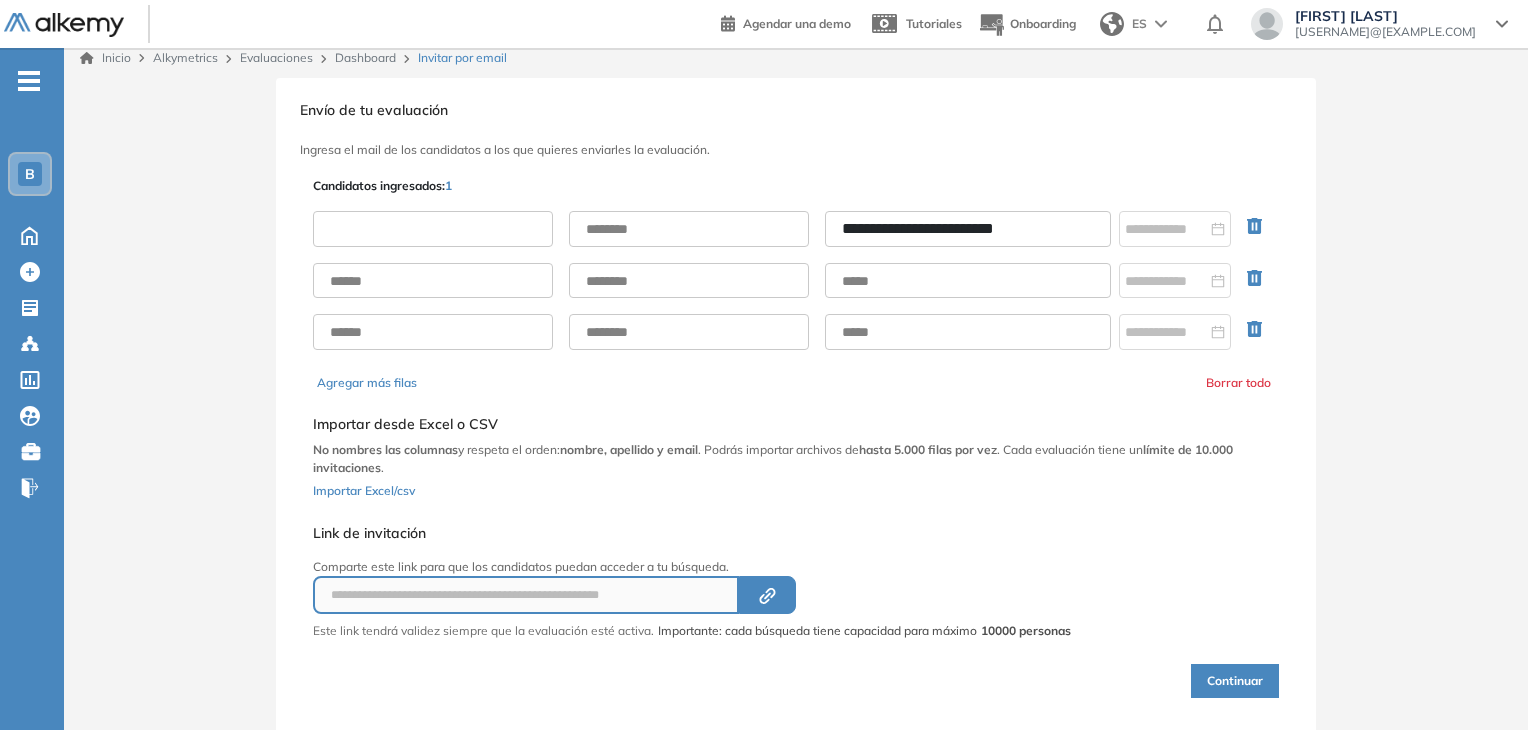 click at bounding box center (433, 229) 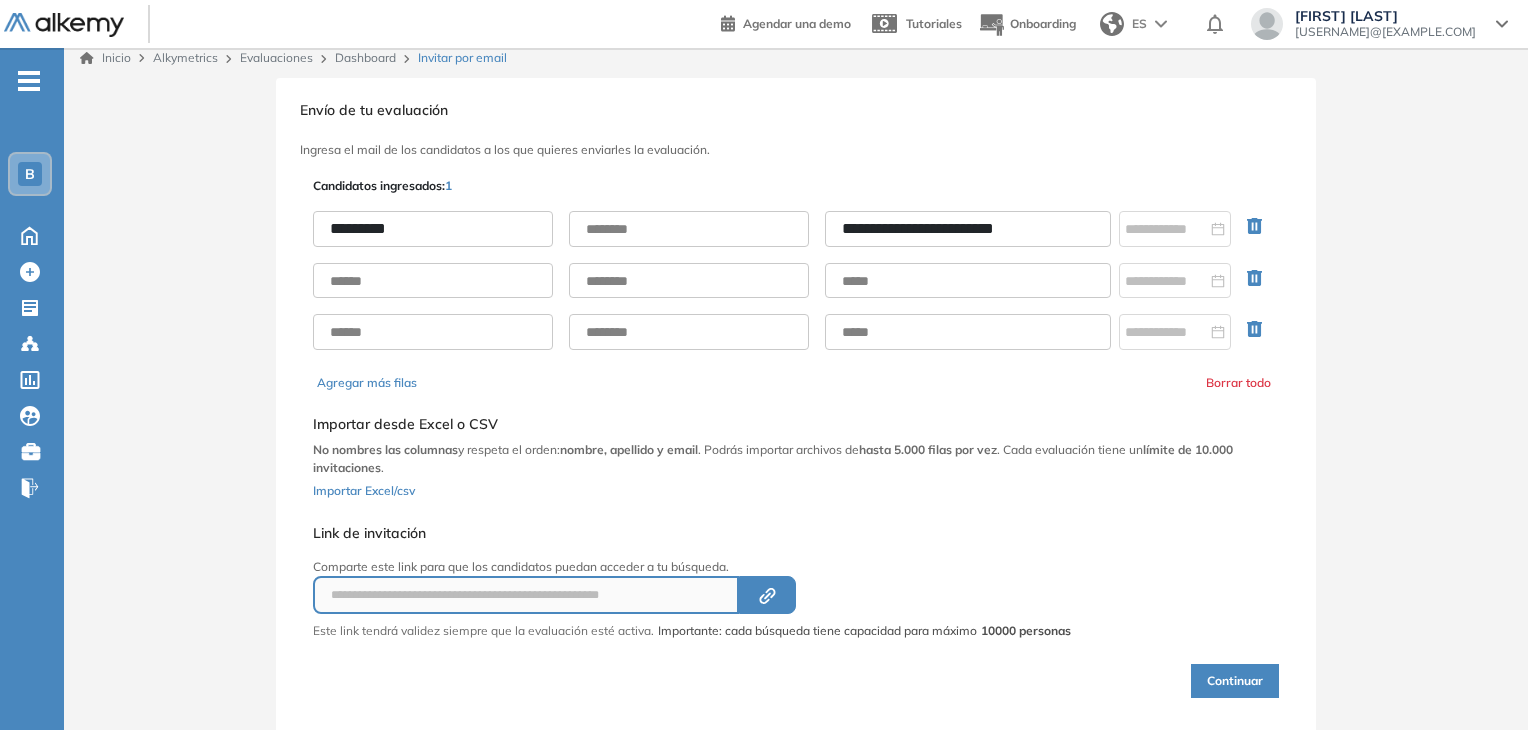 type on "*********" 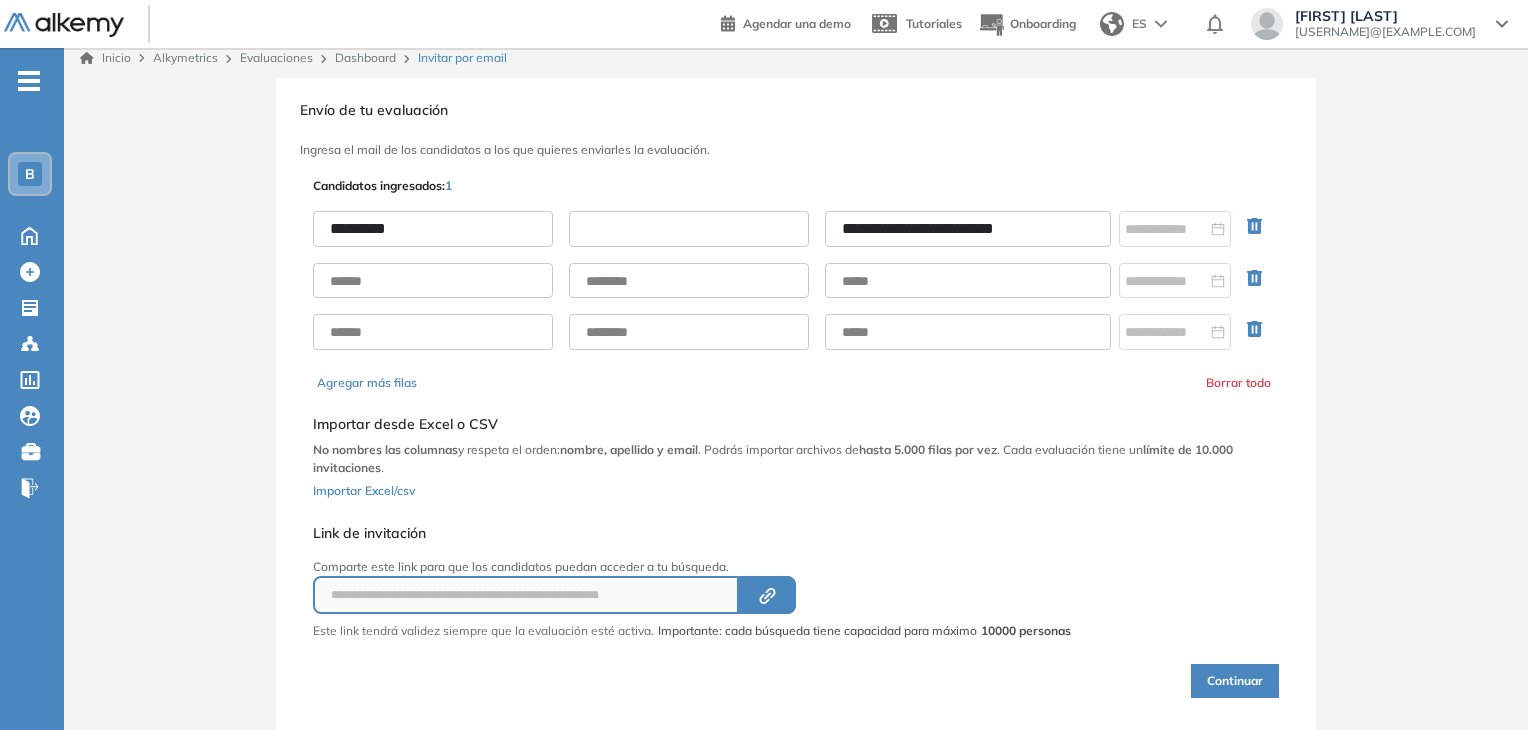 click at bounding box center (689, 229) 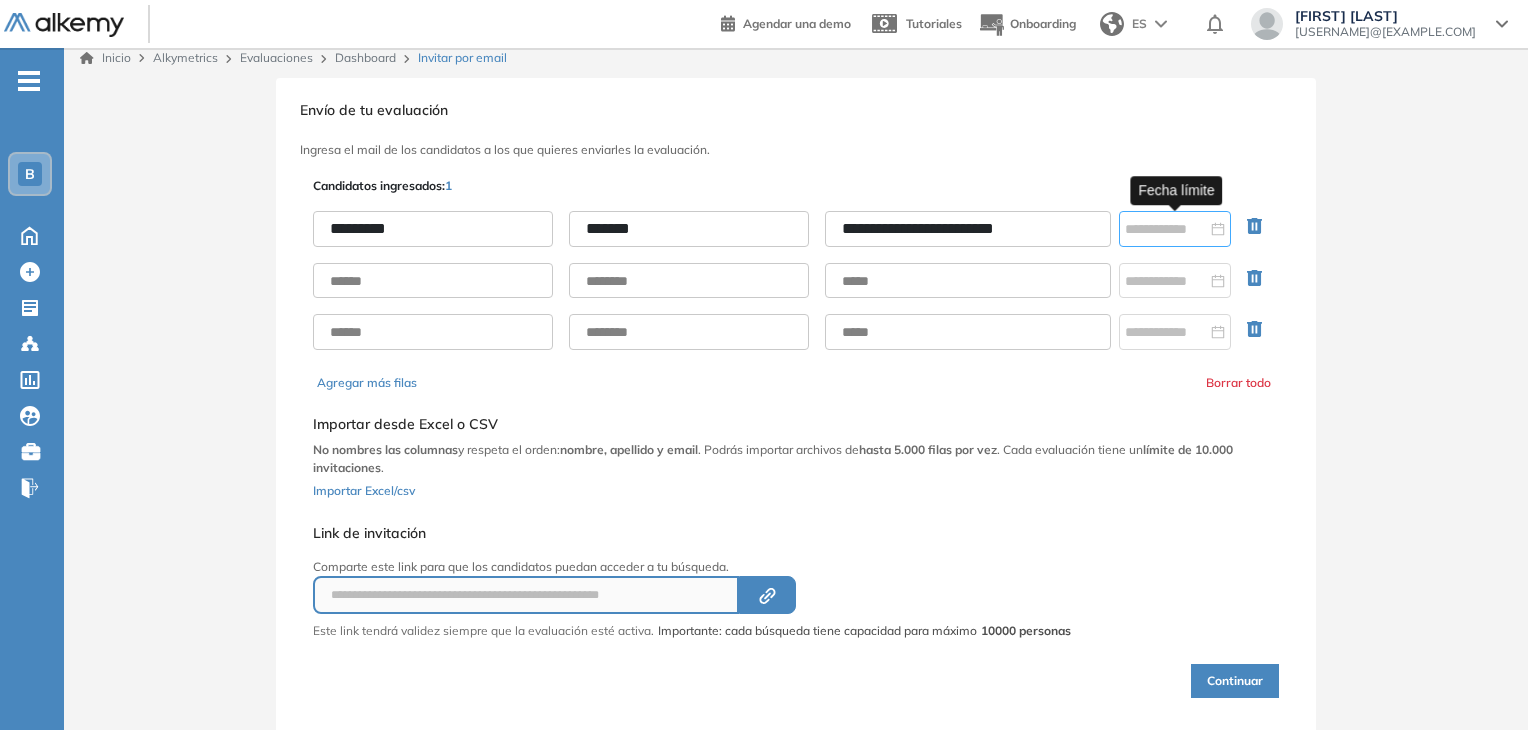 type on "*******" 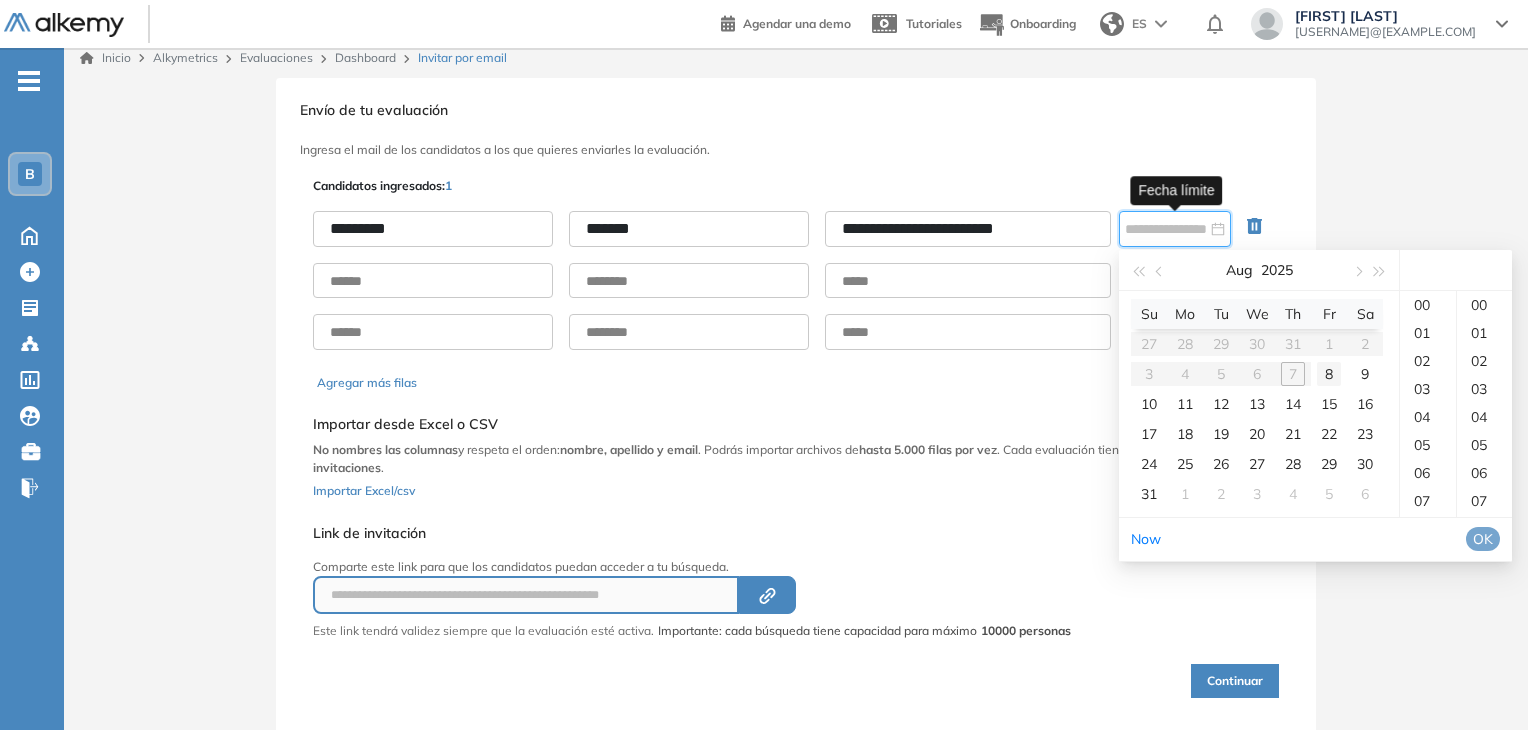 click on "8" at bounding box center [1329, 374] 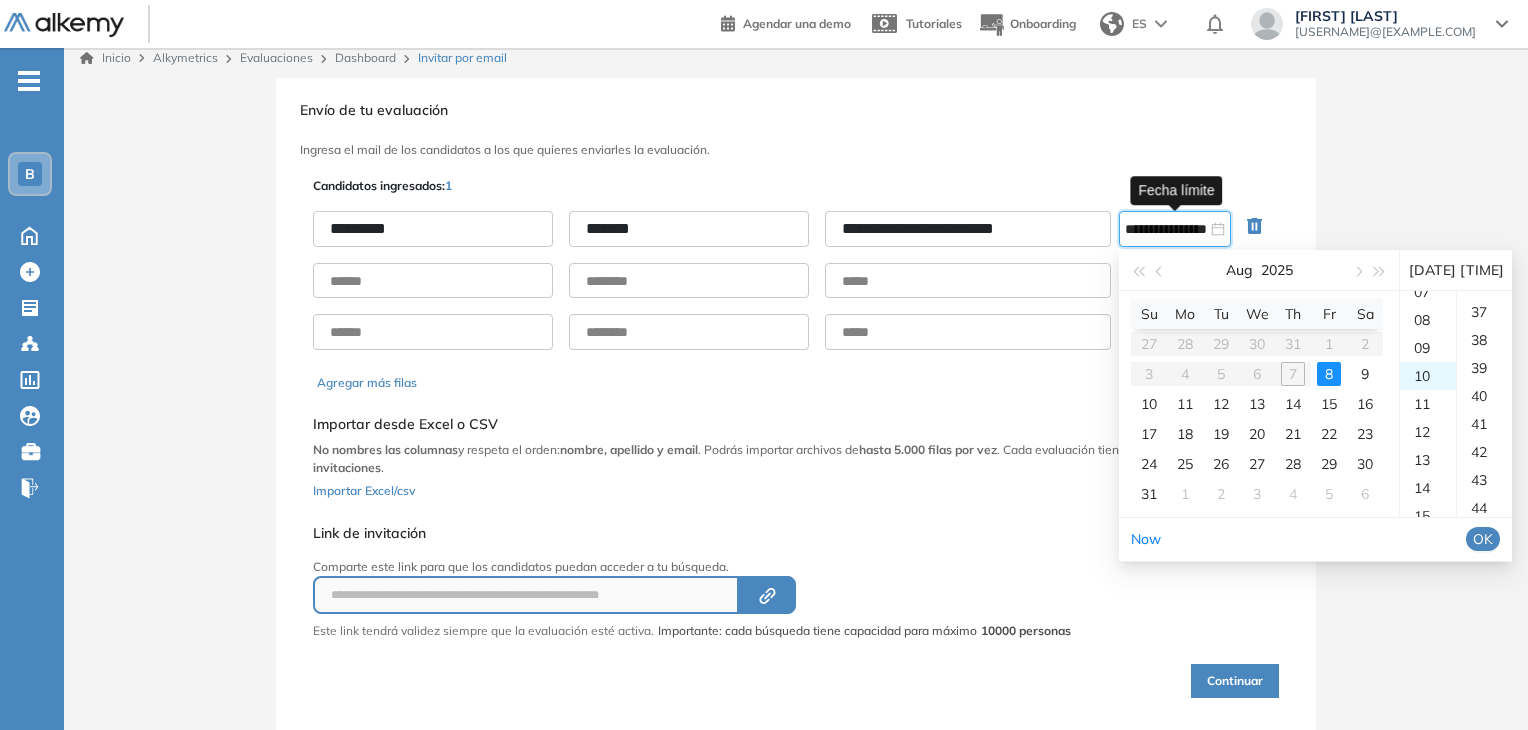 scroll, scrollTop: 280, scrollLeft: 0, axis: vertical 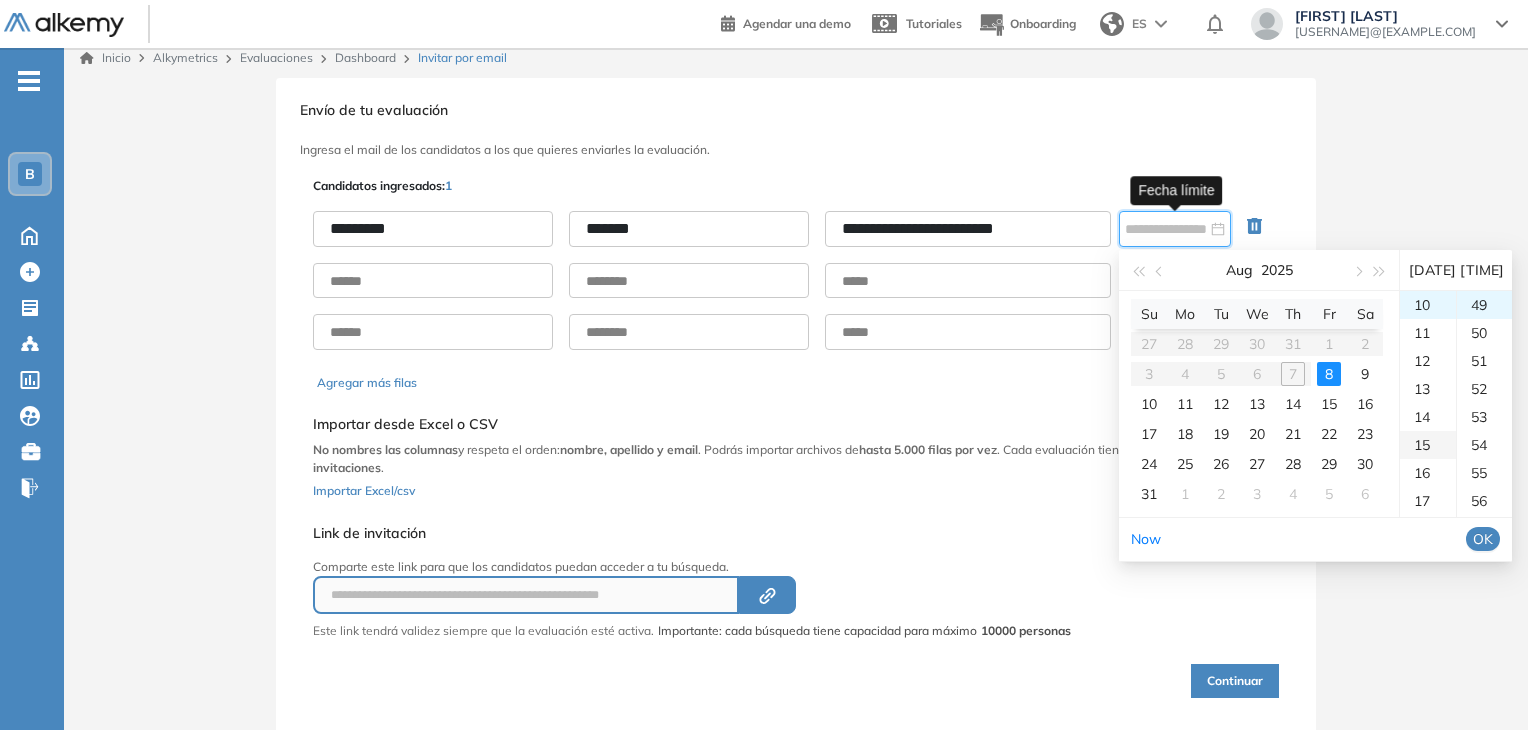 type on "**********" 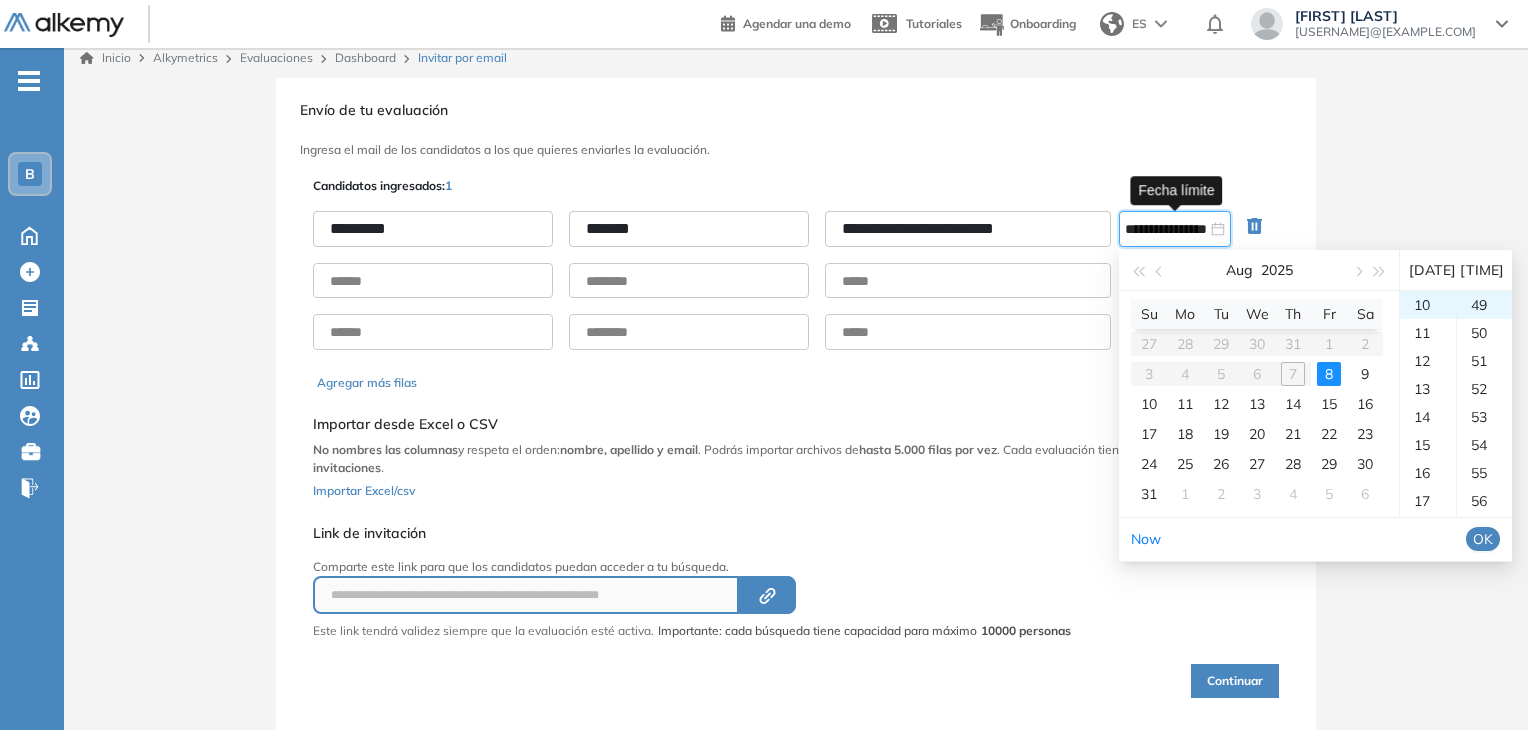 click on "OK" at bounding box center (1483, 539) 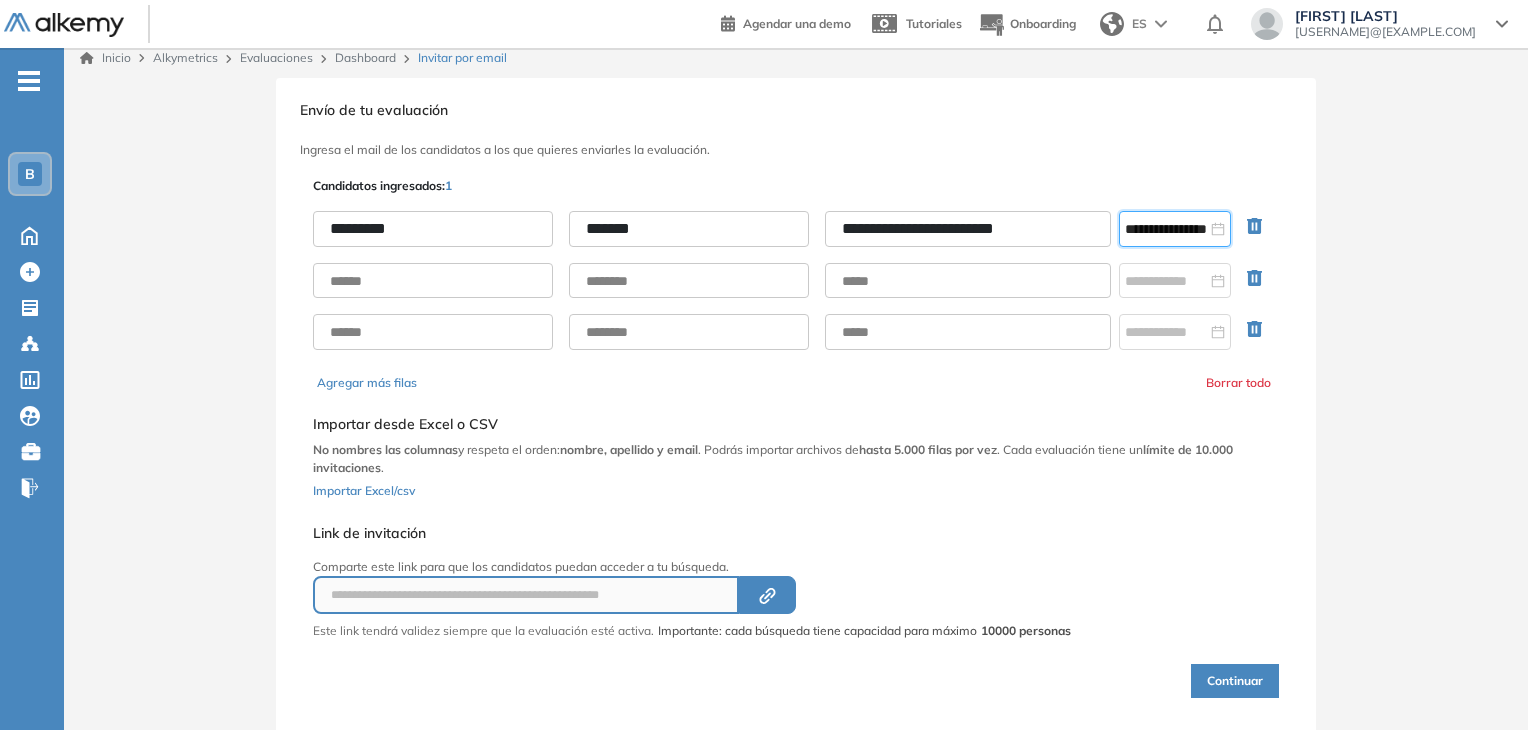 scroll, scrollTop: 60, scrollLeft: 0, axis: vertical 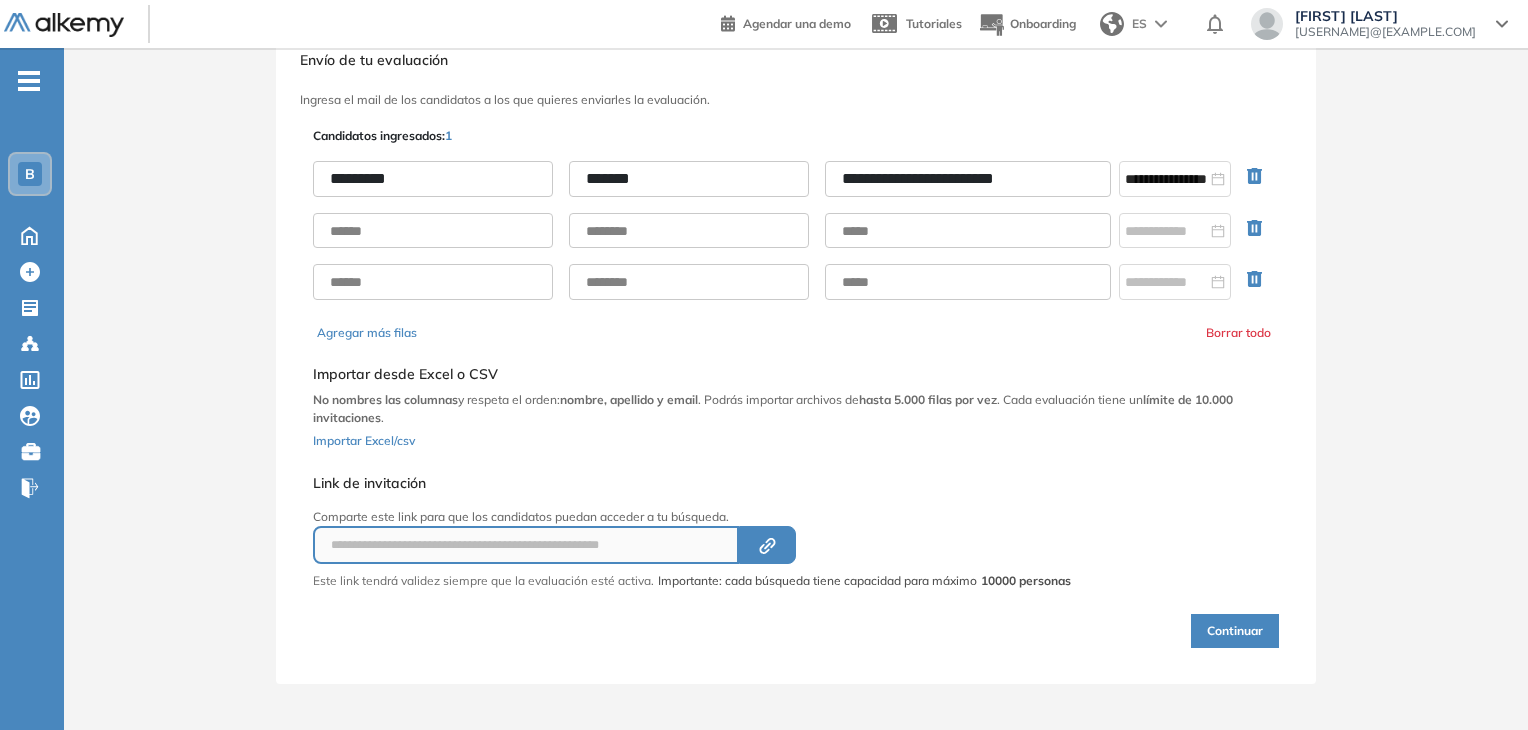 click on "Continuar" at bounding box center [1235, 631] 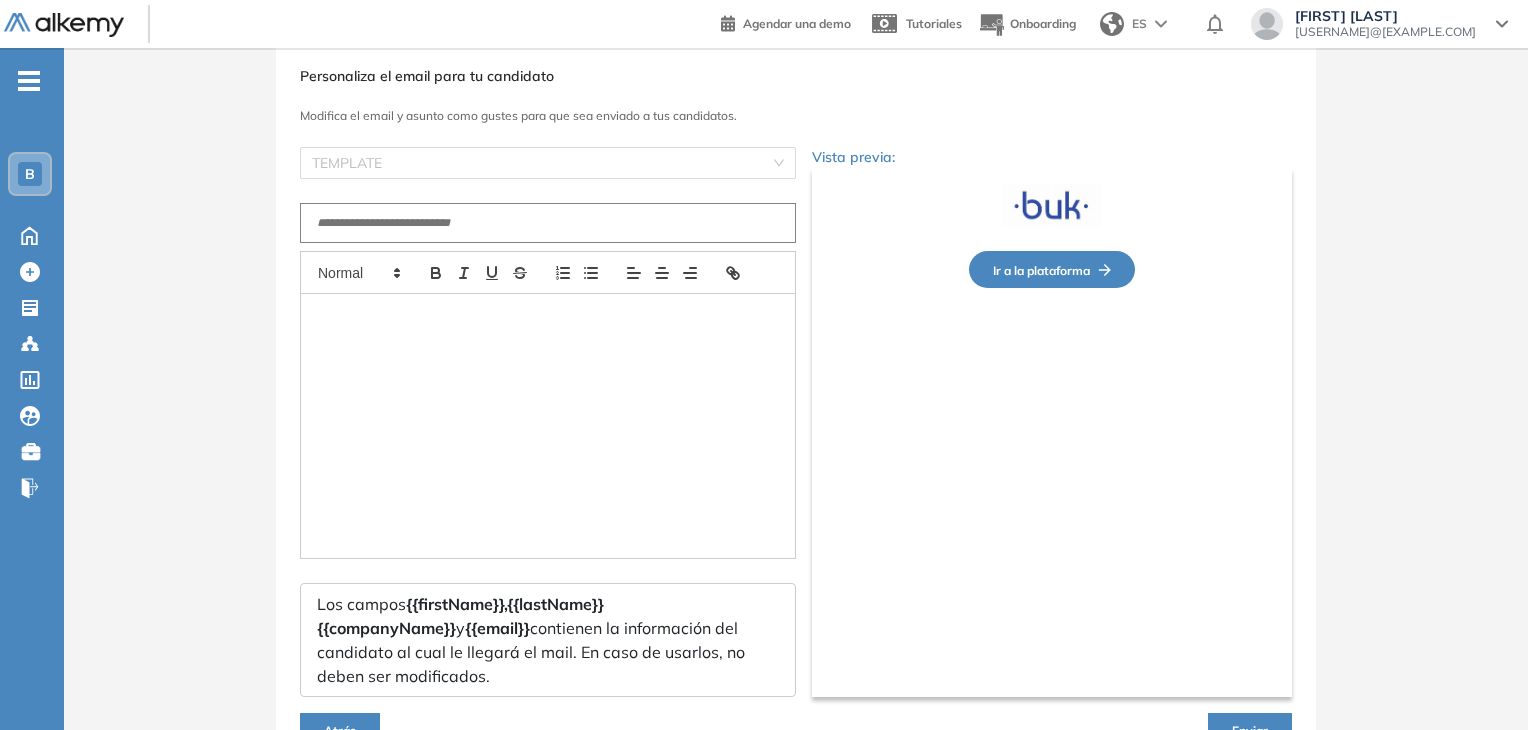 type on "**********" 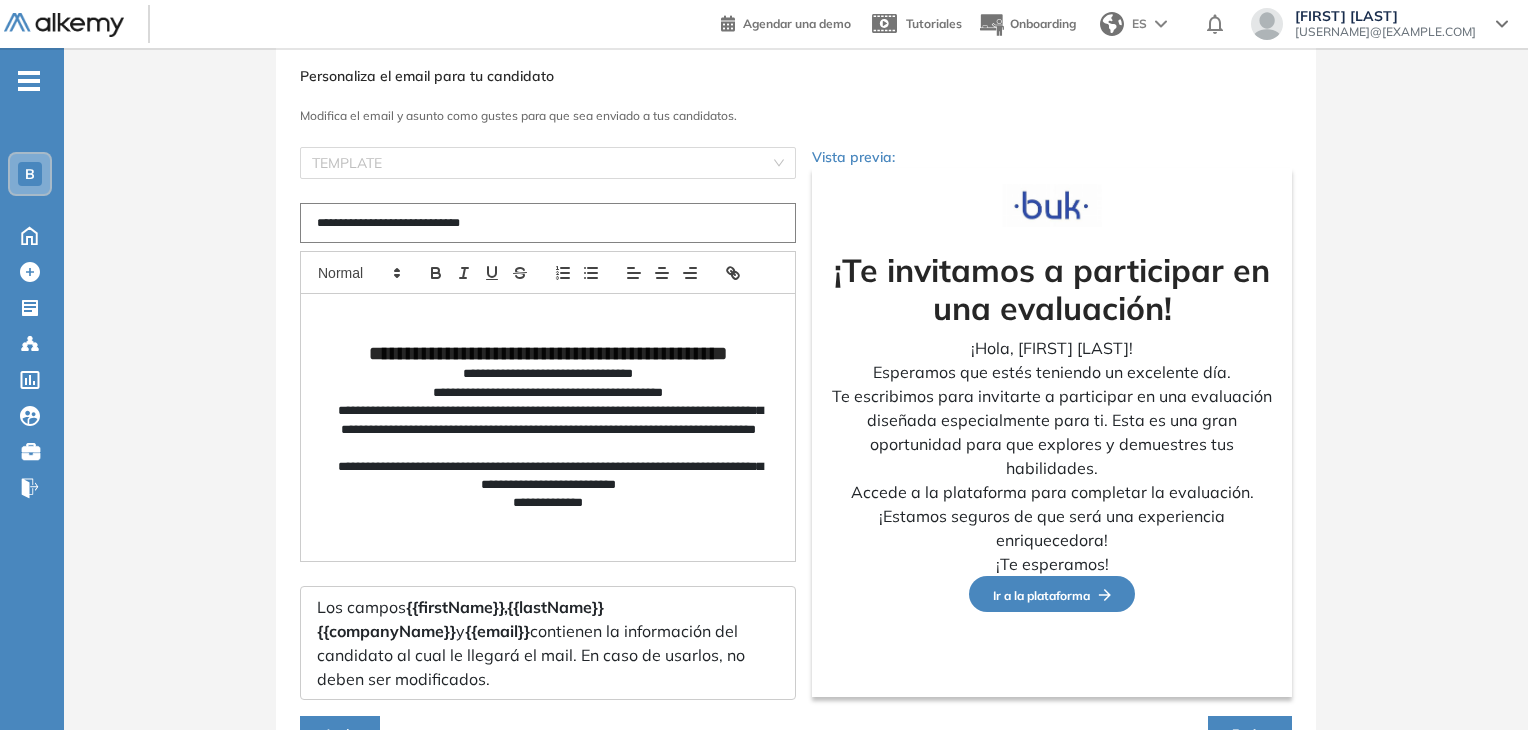 scroll, scrollTop: 172, scrollLeft: 0, axis: vertical 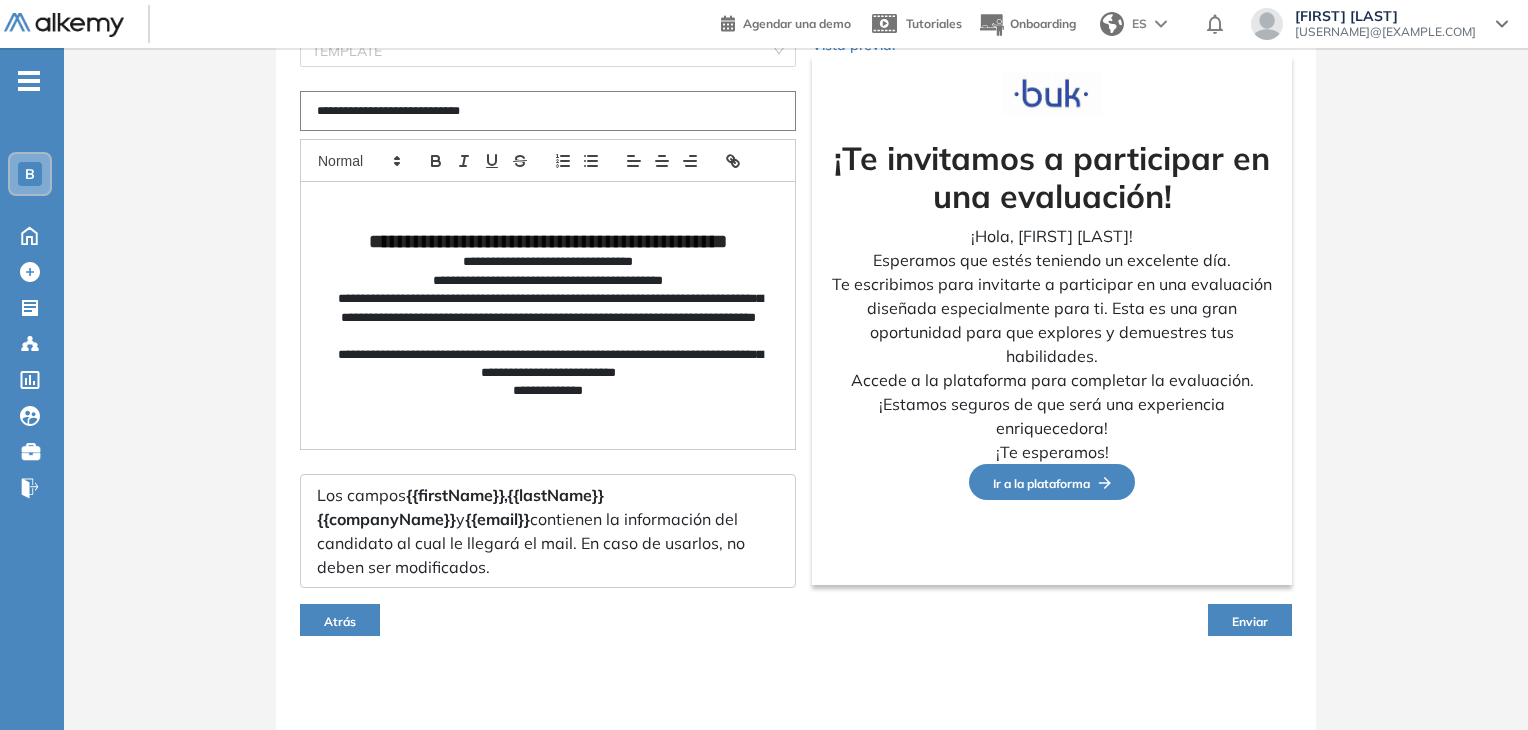 click on "Enviar" at bounding box center [1250, 621] 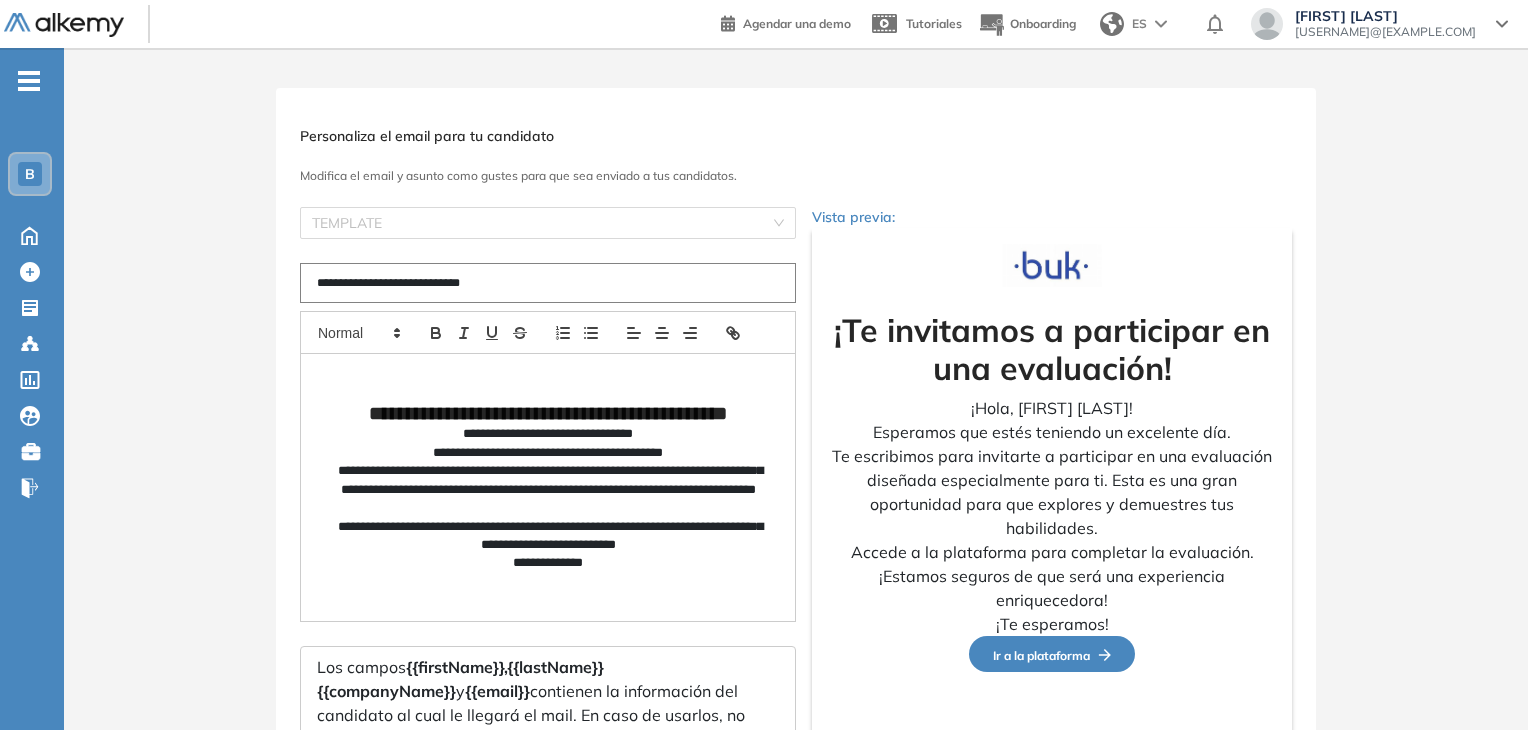 scroll, scrollTop: 172, scrollLeft: 0, axis: vertical 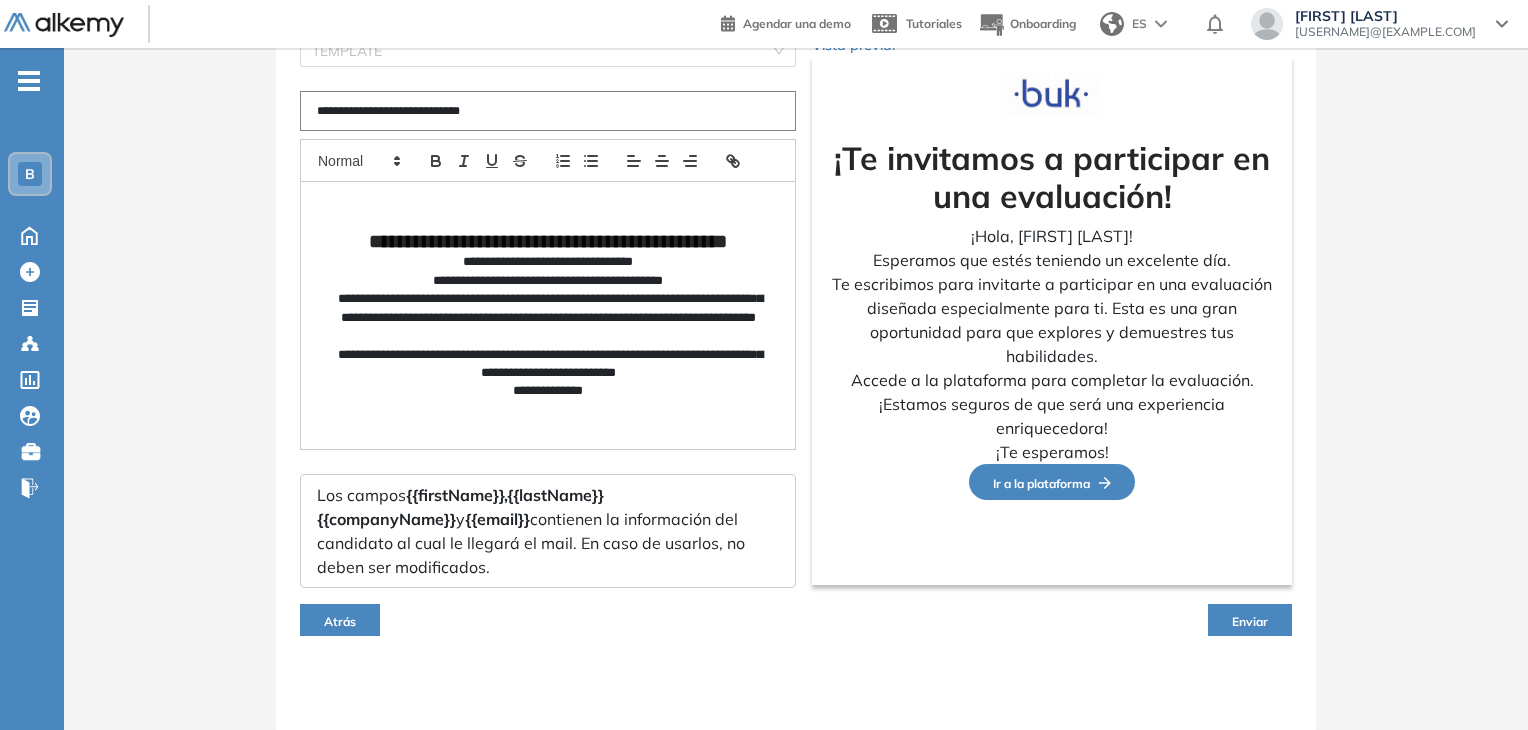 click on "Ir a la plataforma" at bounding box center (1052, 482) 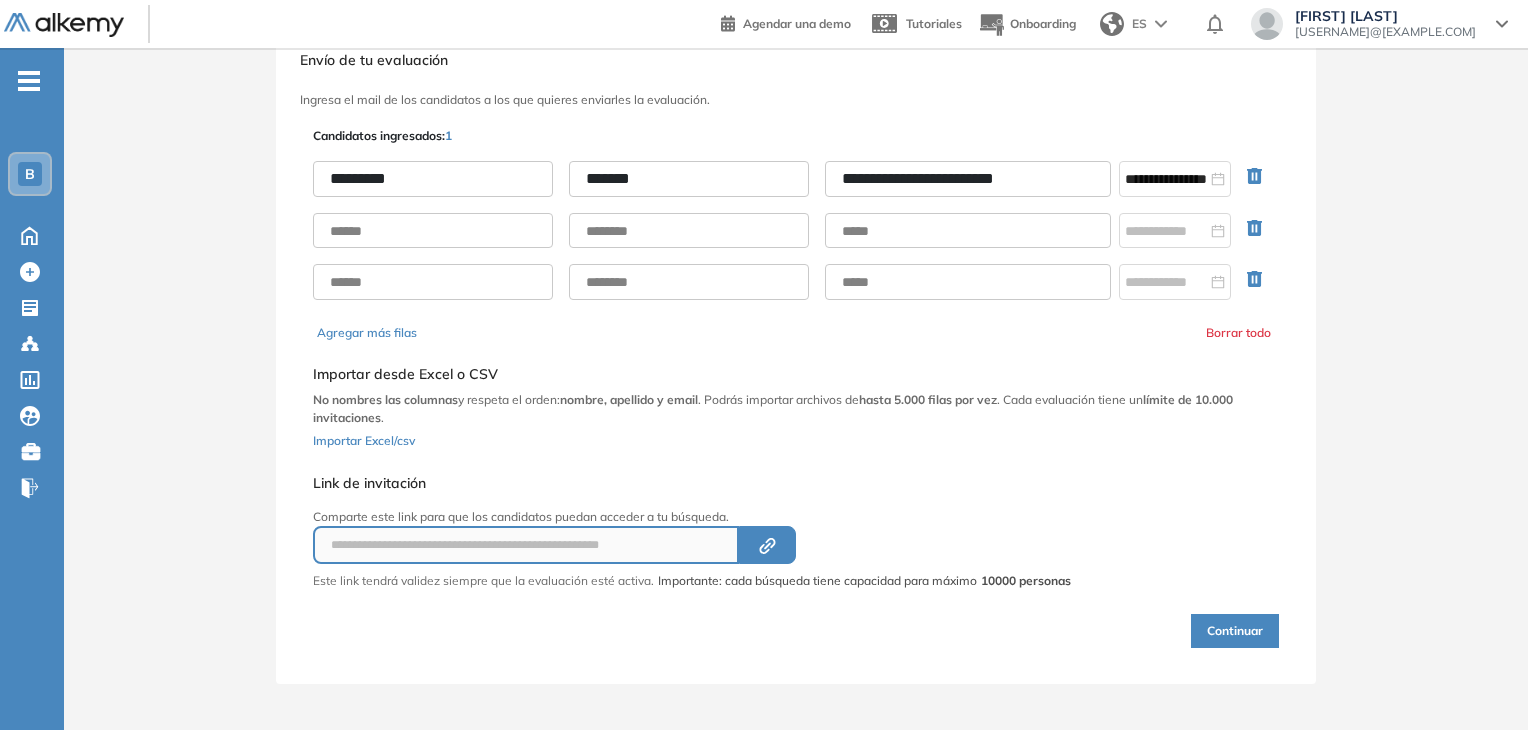 click on "Continuar" at bounding box center [1235, 631] 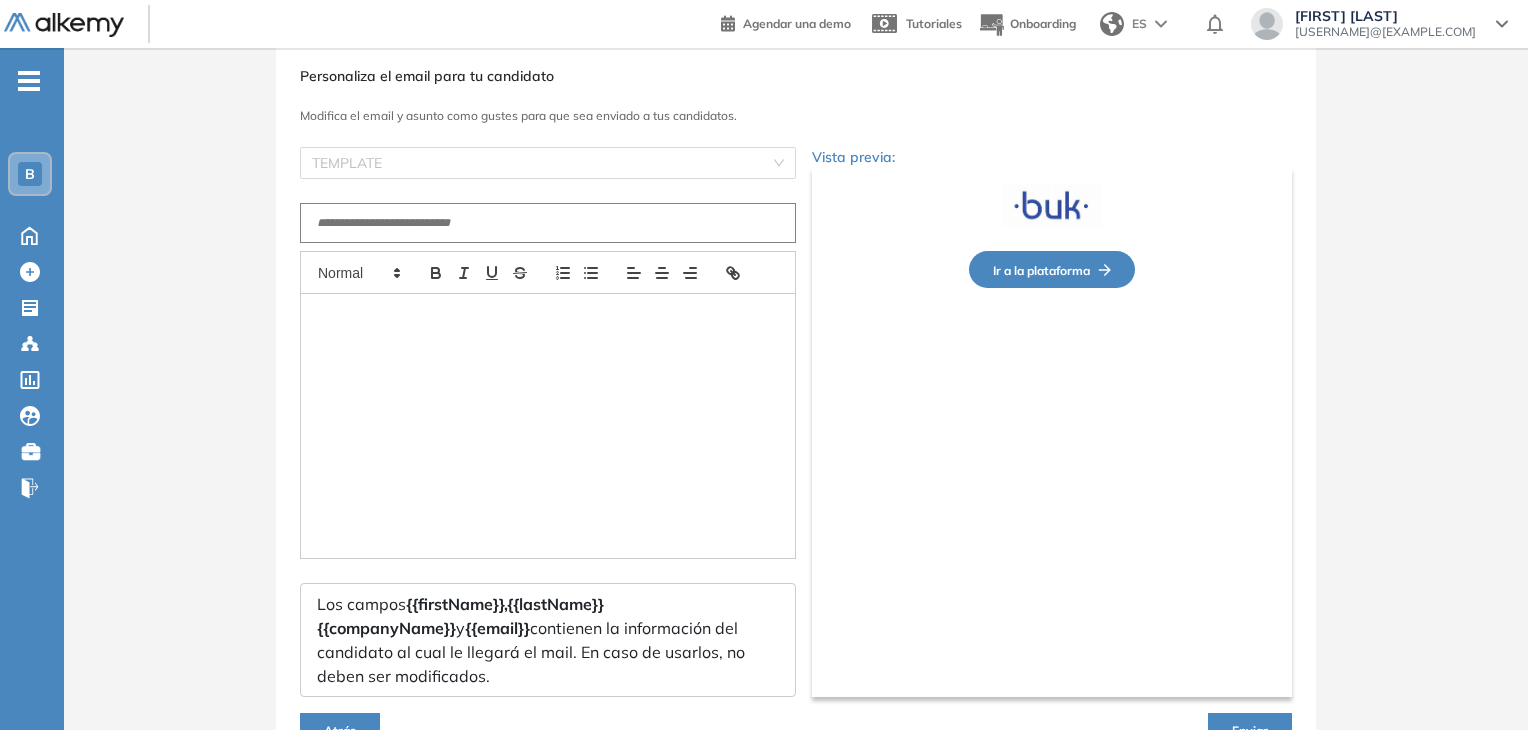 type on "**********" 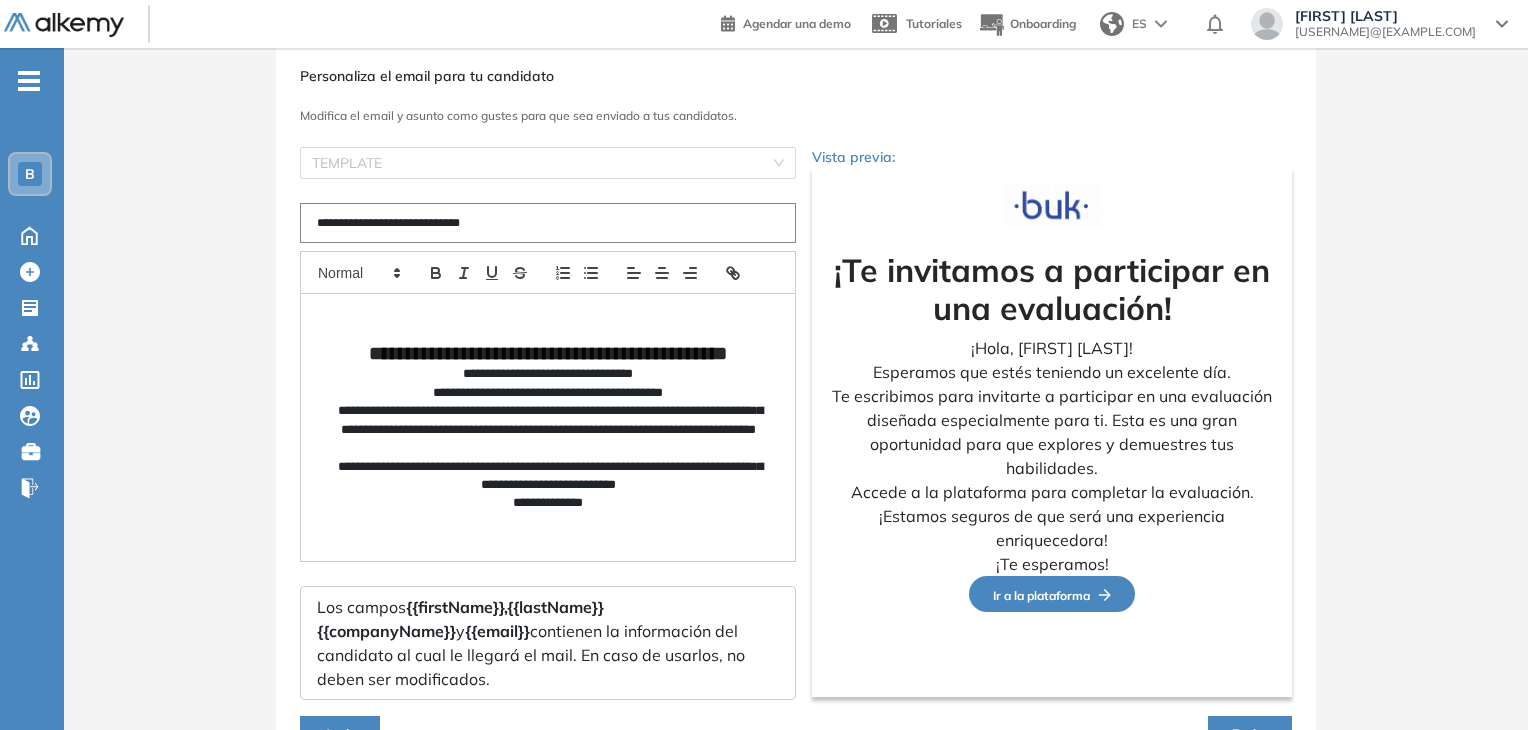 scroll, scrollTop: 172, scrollLeft: 0, axis: vertical 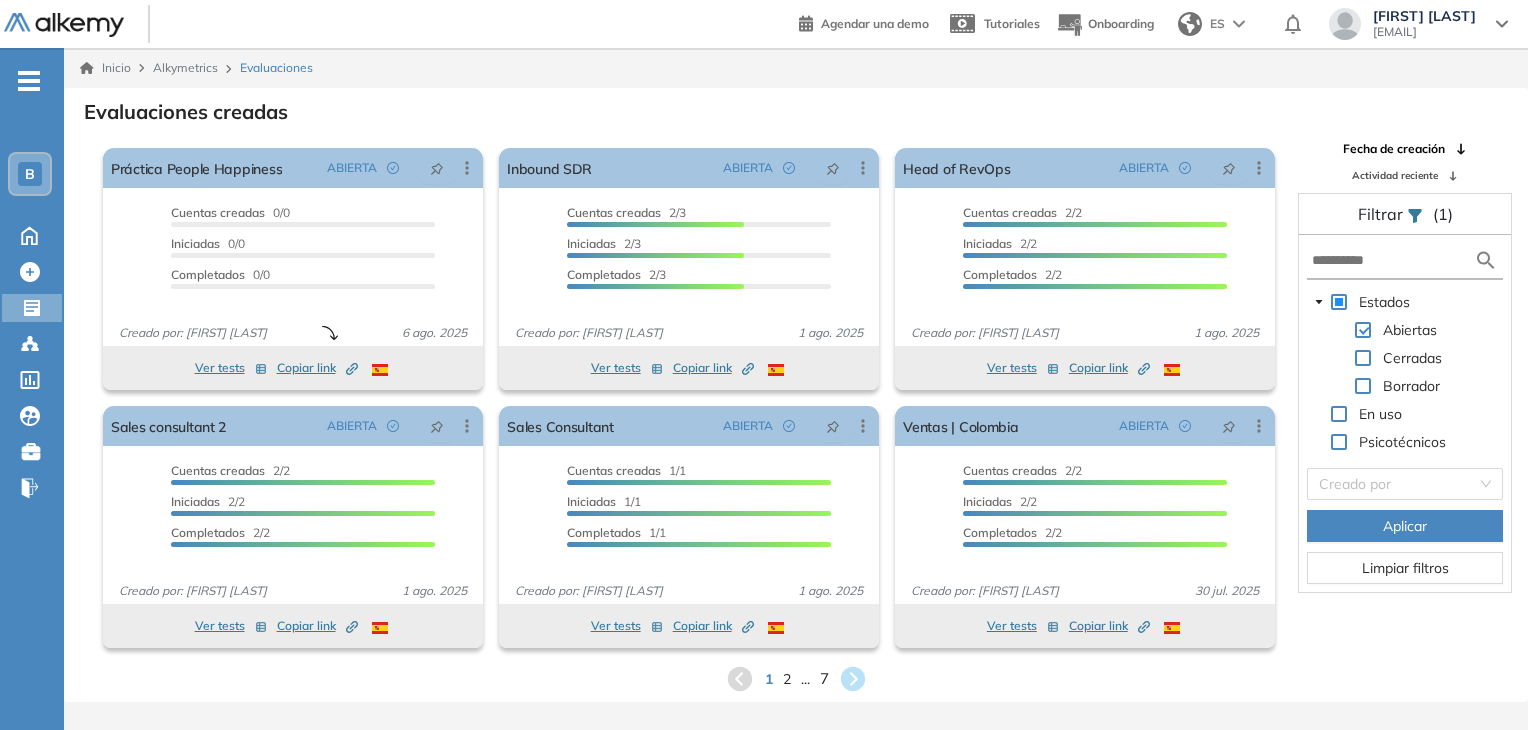 click on "7" at bounding box center (823, 678) 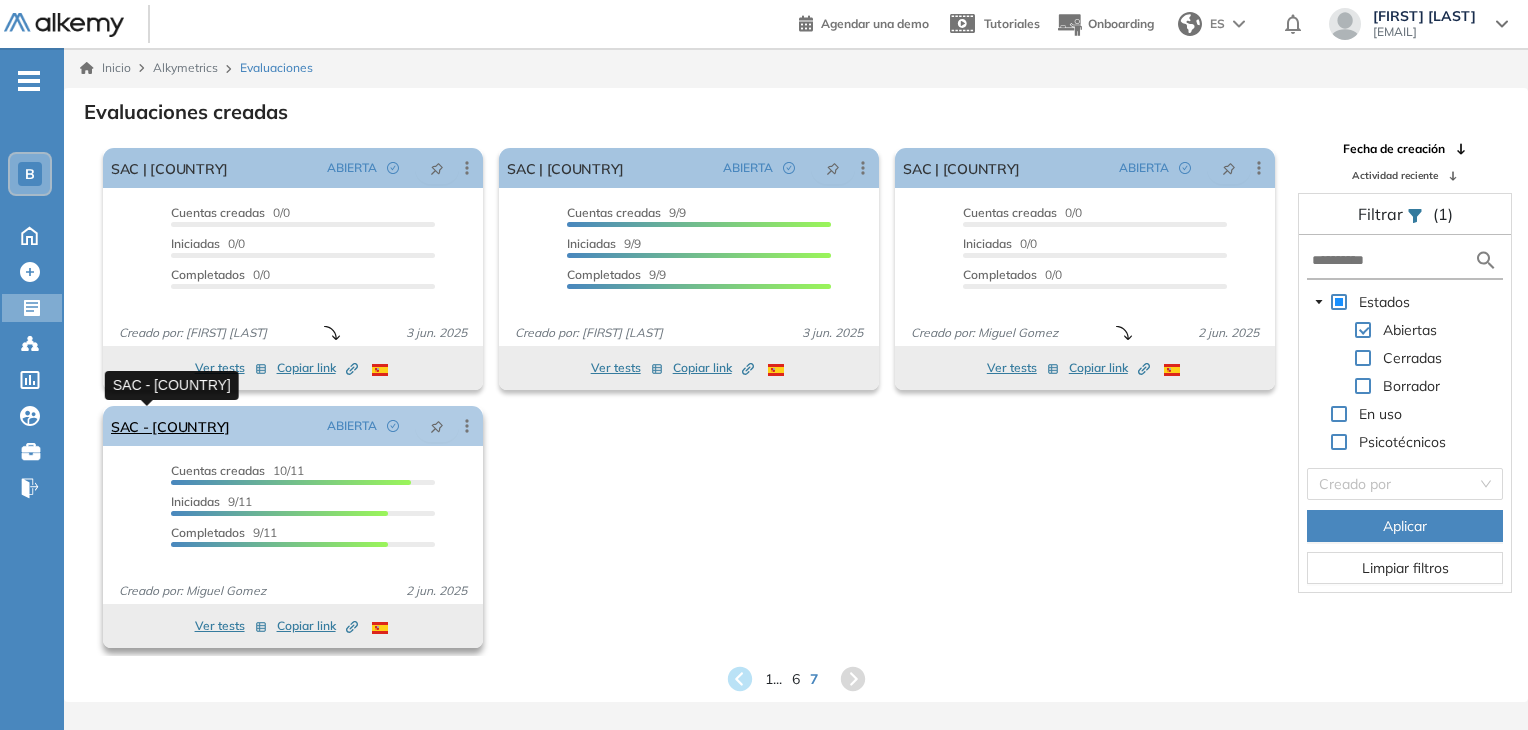 click on "SAC - [COUNTRY]" at bounding box center (170, 426) 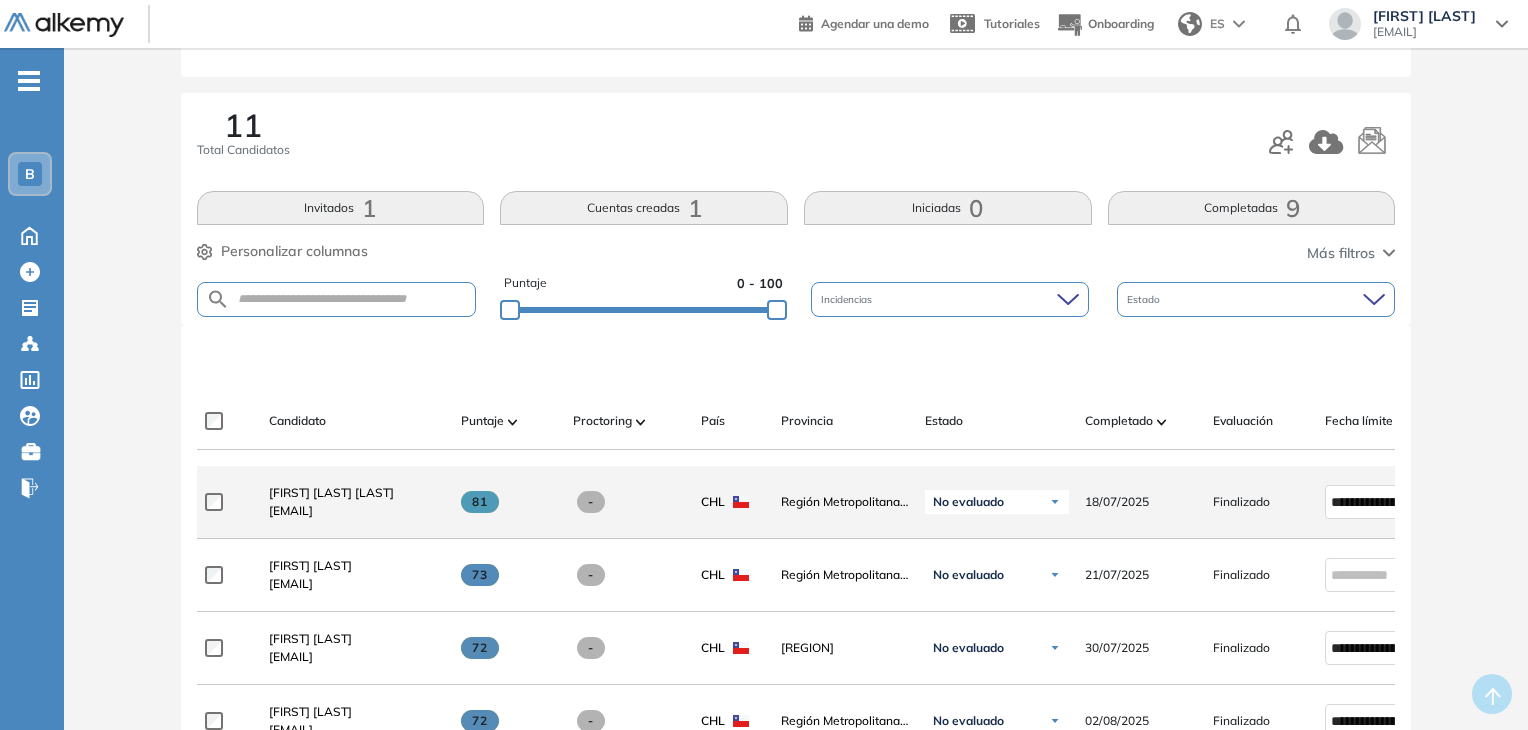 scroll, scrollTop: 0, scrollLeft: 0, axis: both 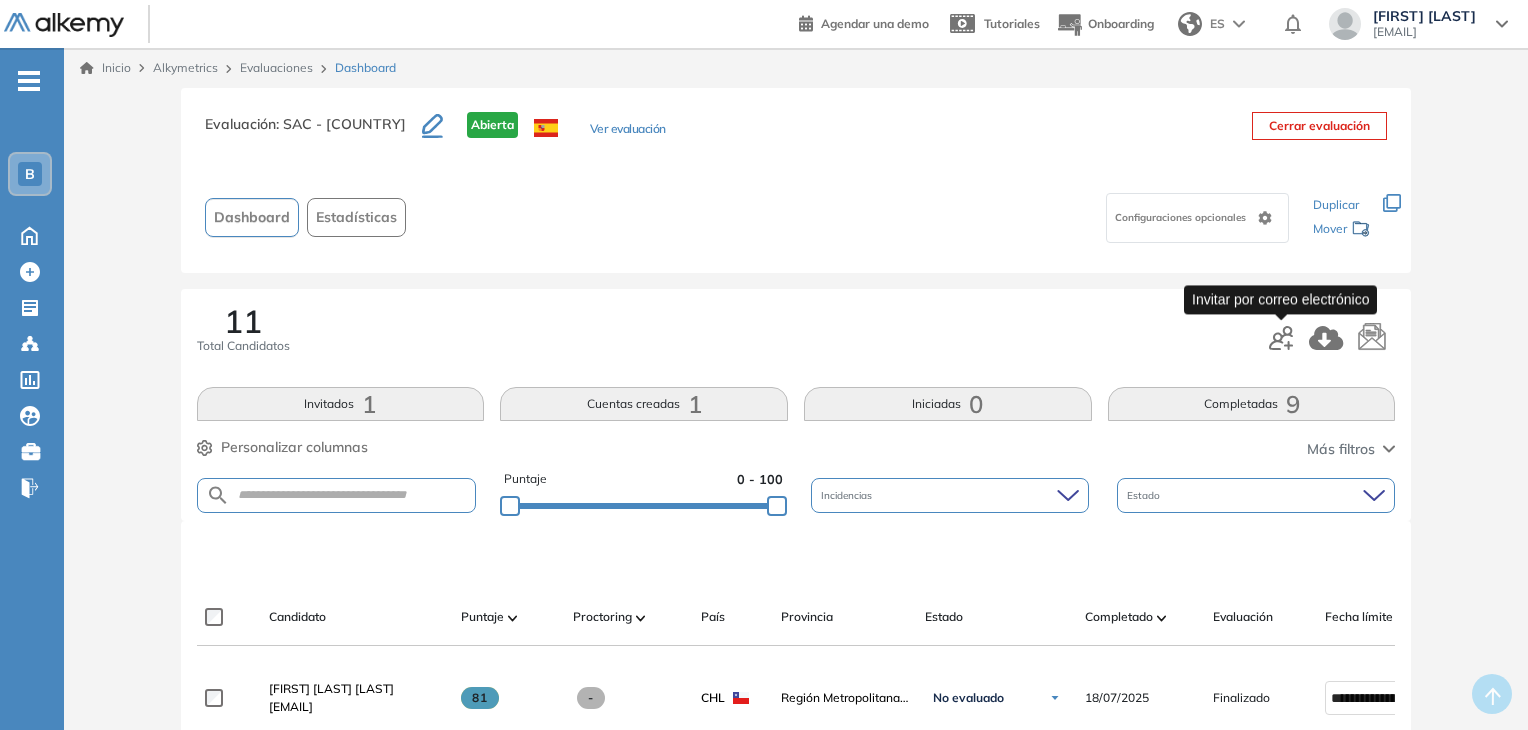 click 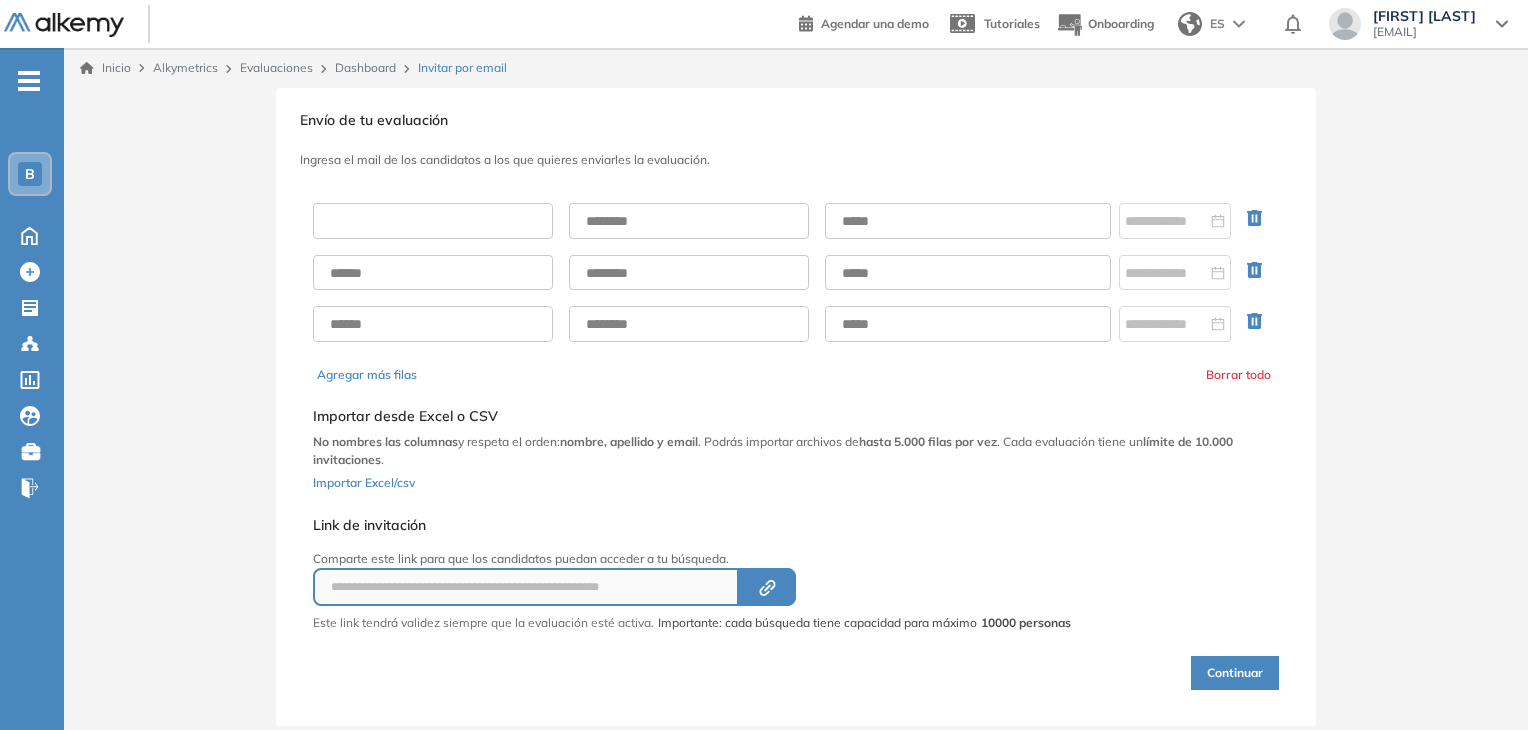 click at bounding box center [433, 221] 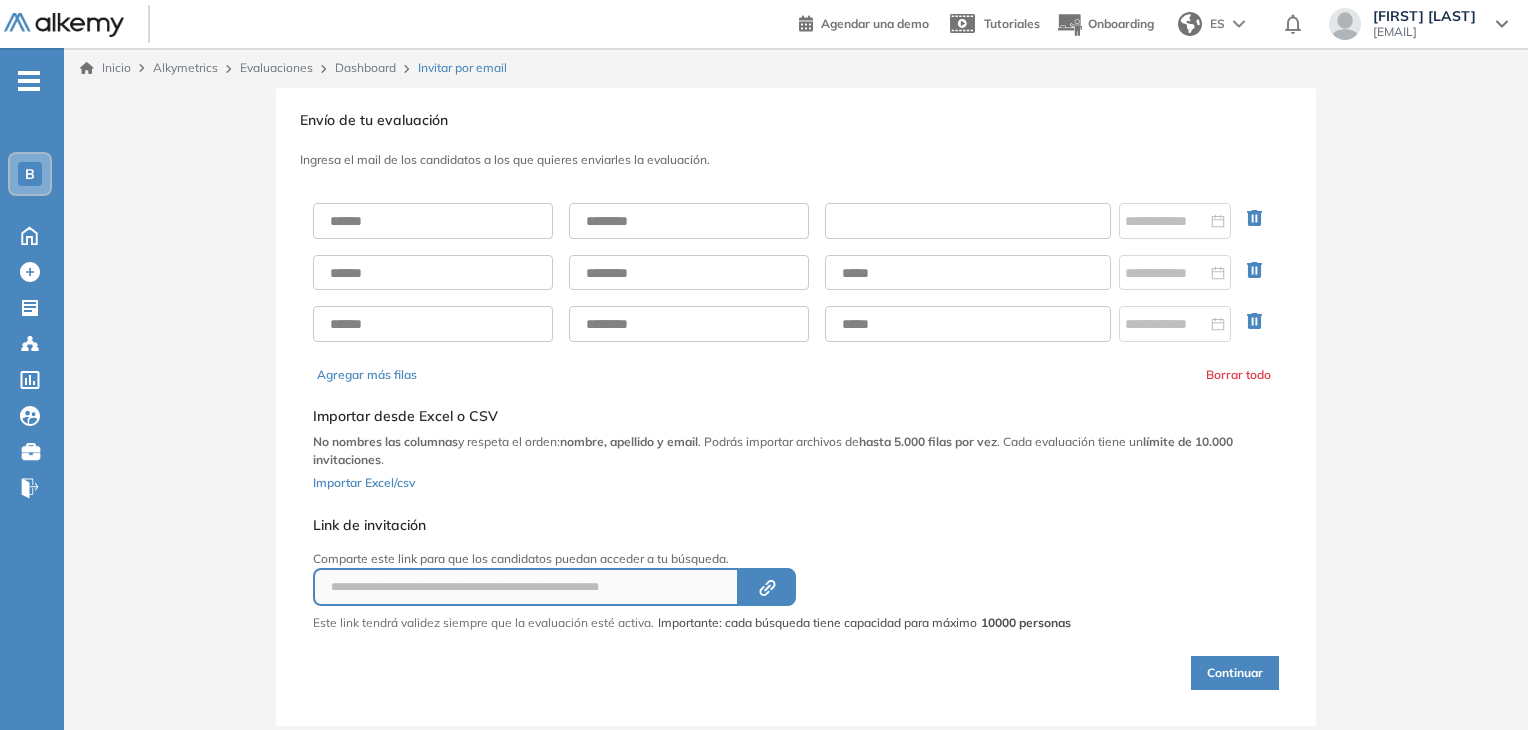 click at bounding box center (968, 221) 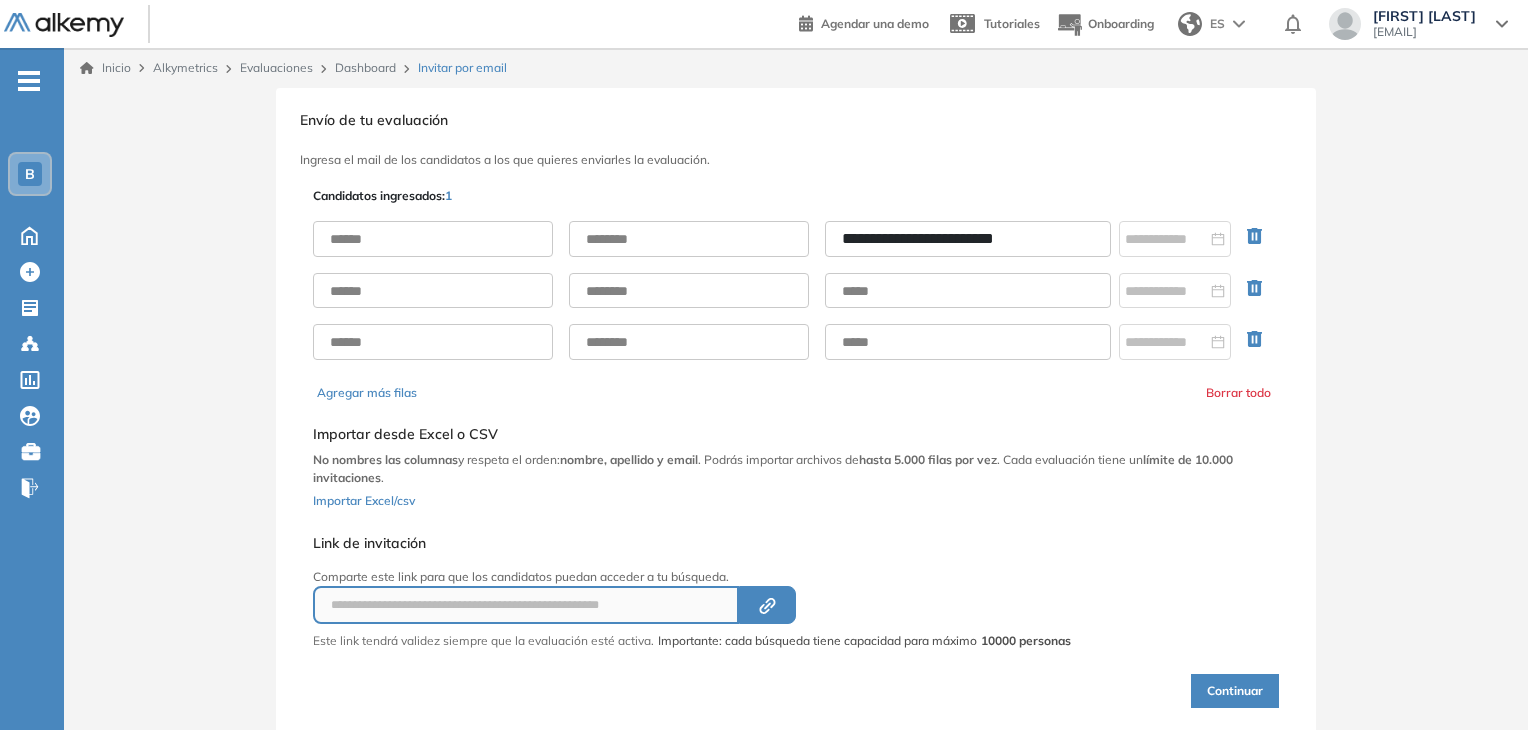 type on "**********" 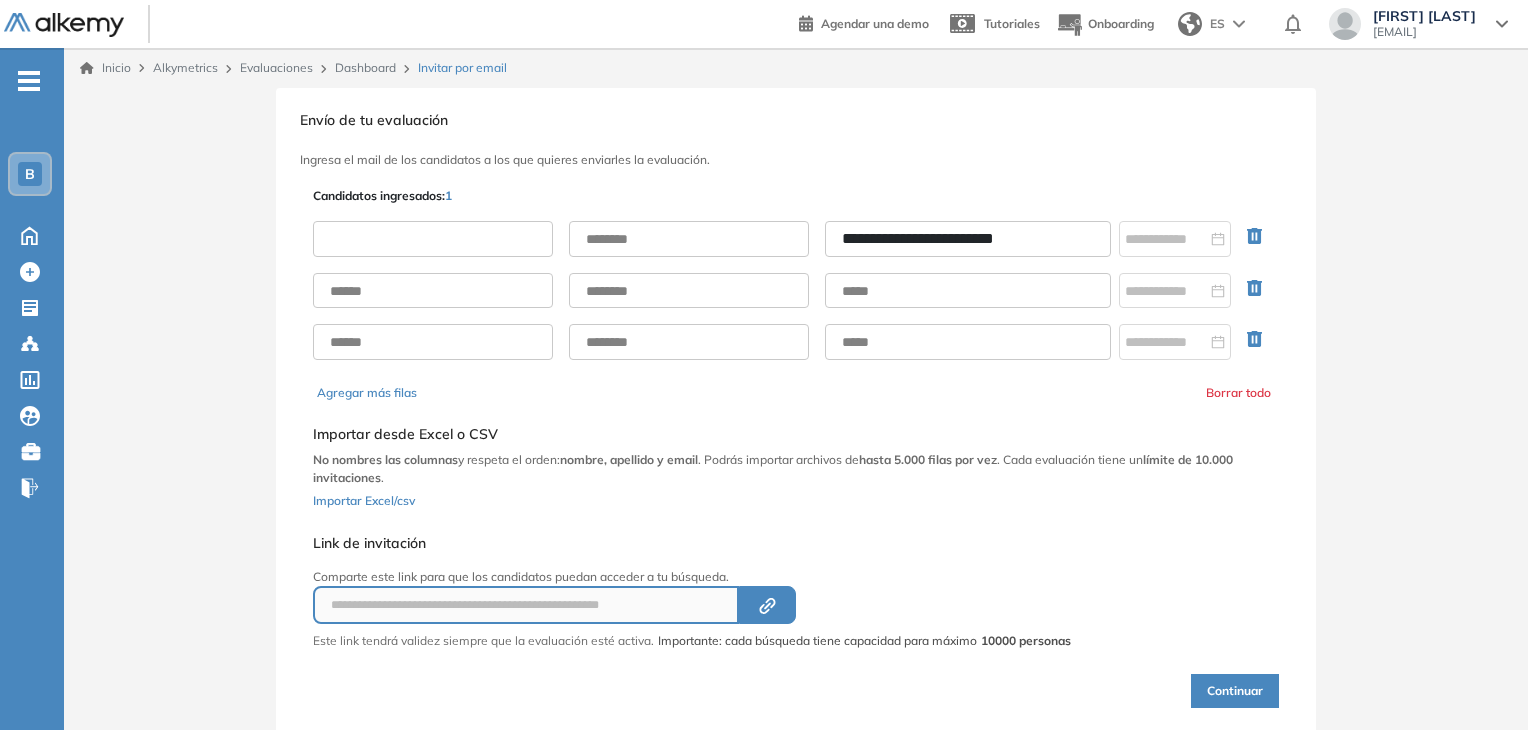 click at bounding box center (433, 239) 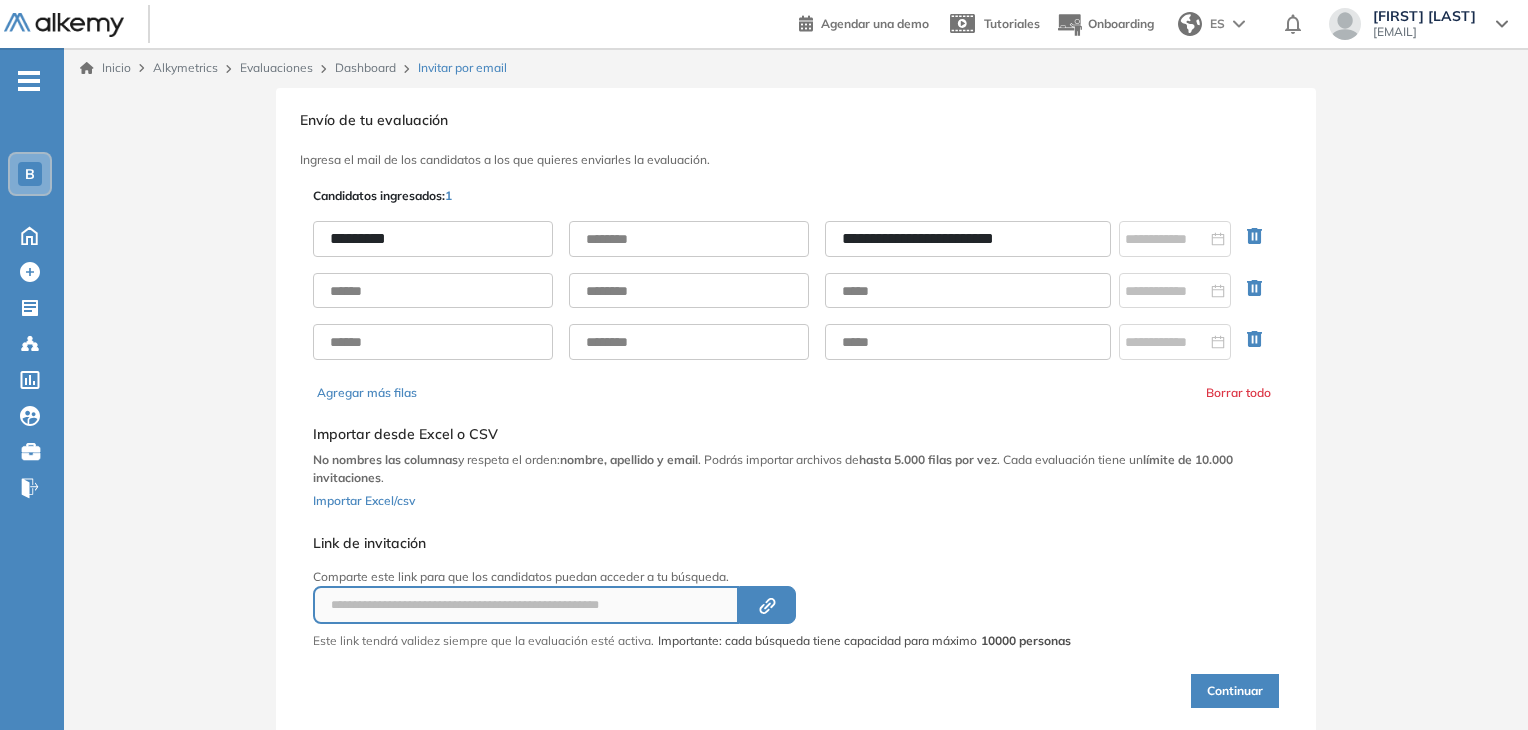 type on "*********" 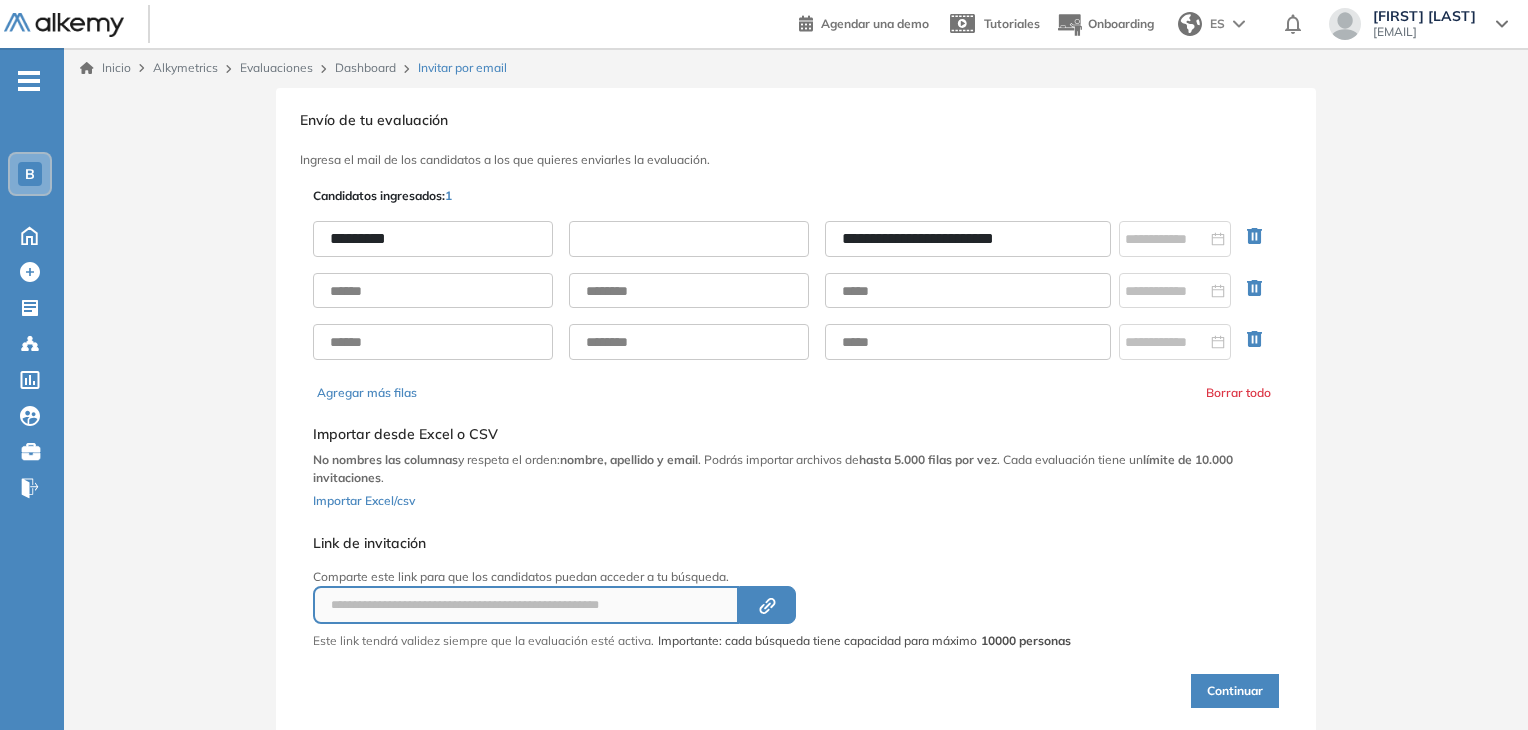 click at bounding box center (689, 239) 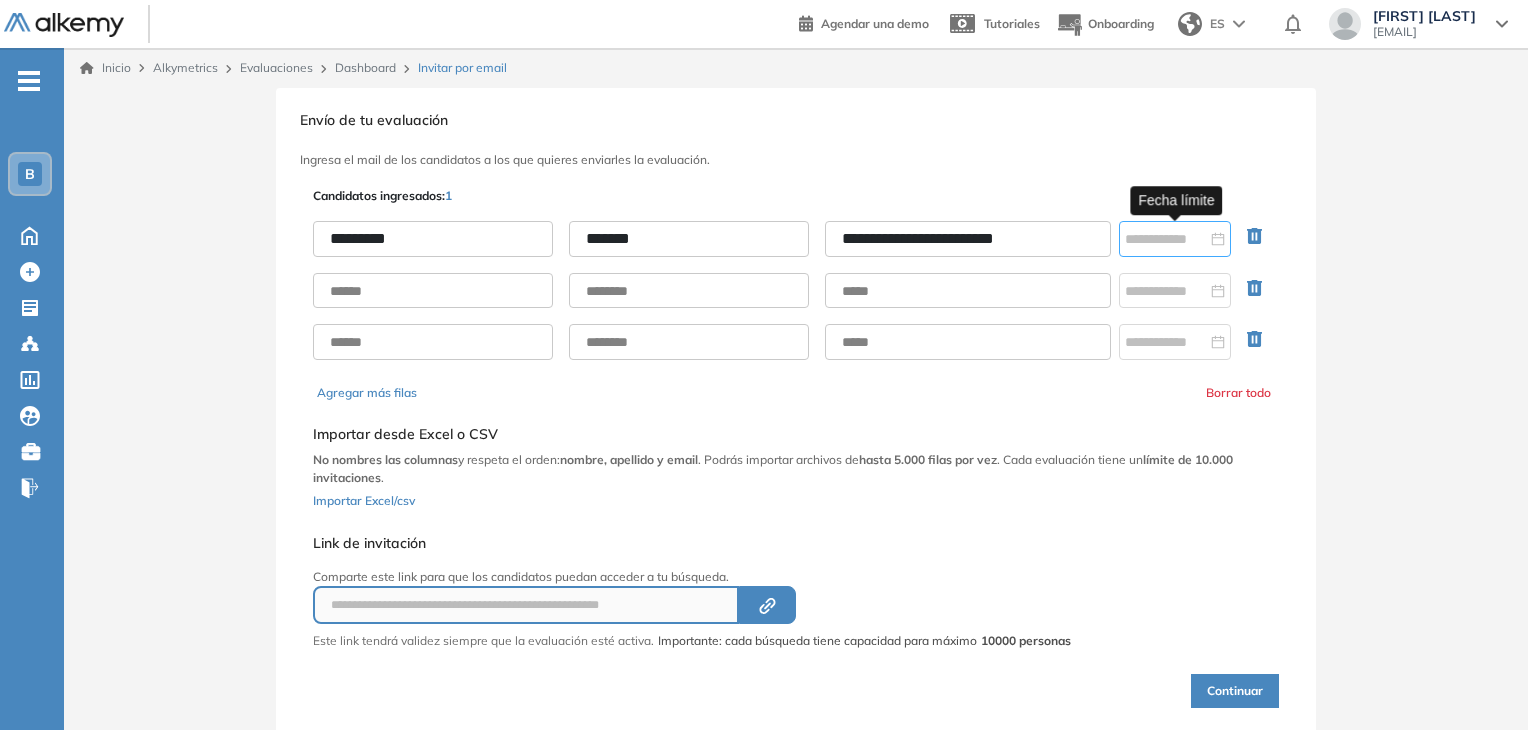 type on "*******" 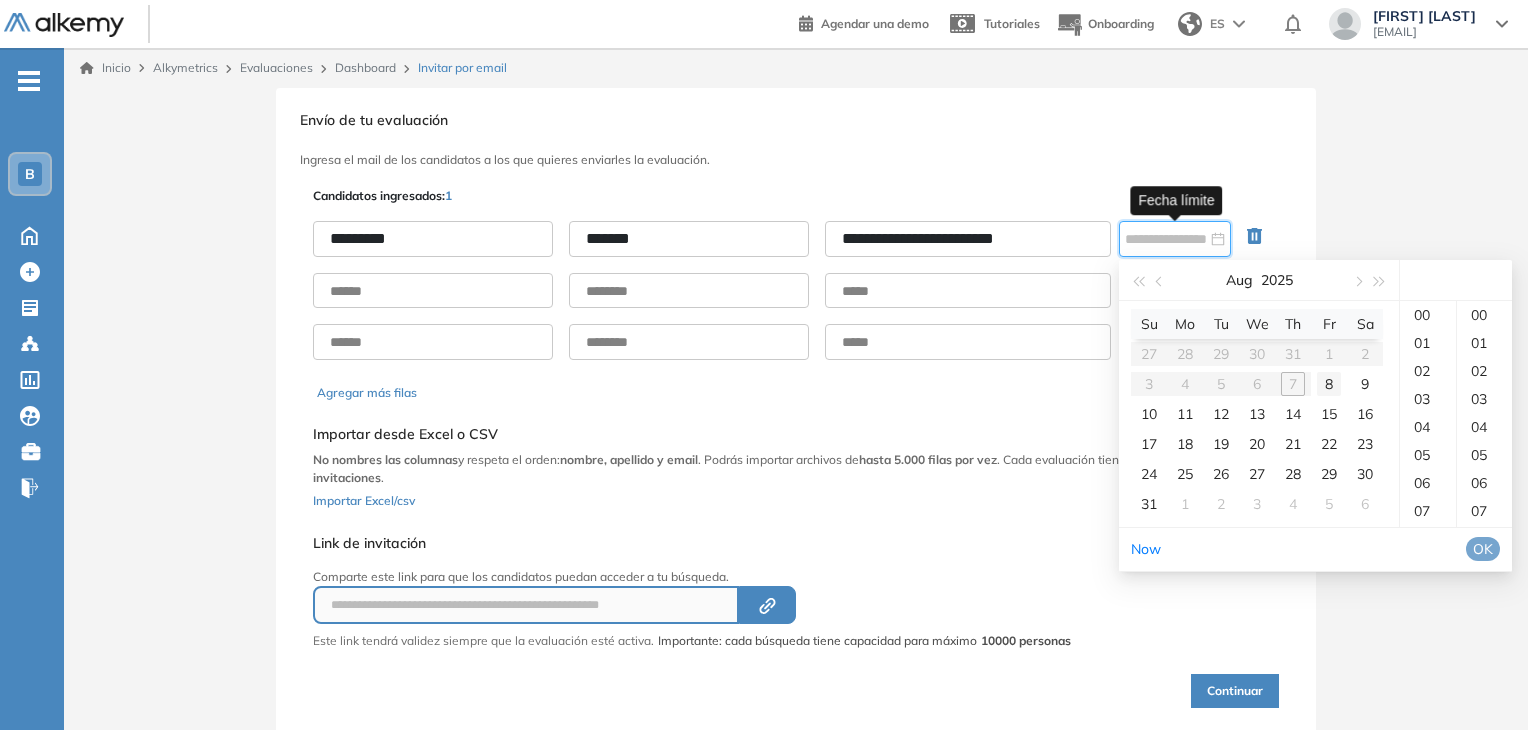 click on "8" at bounding box center [1329, 384] 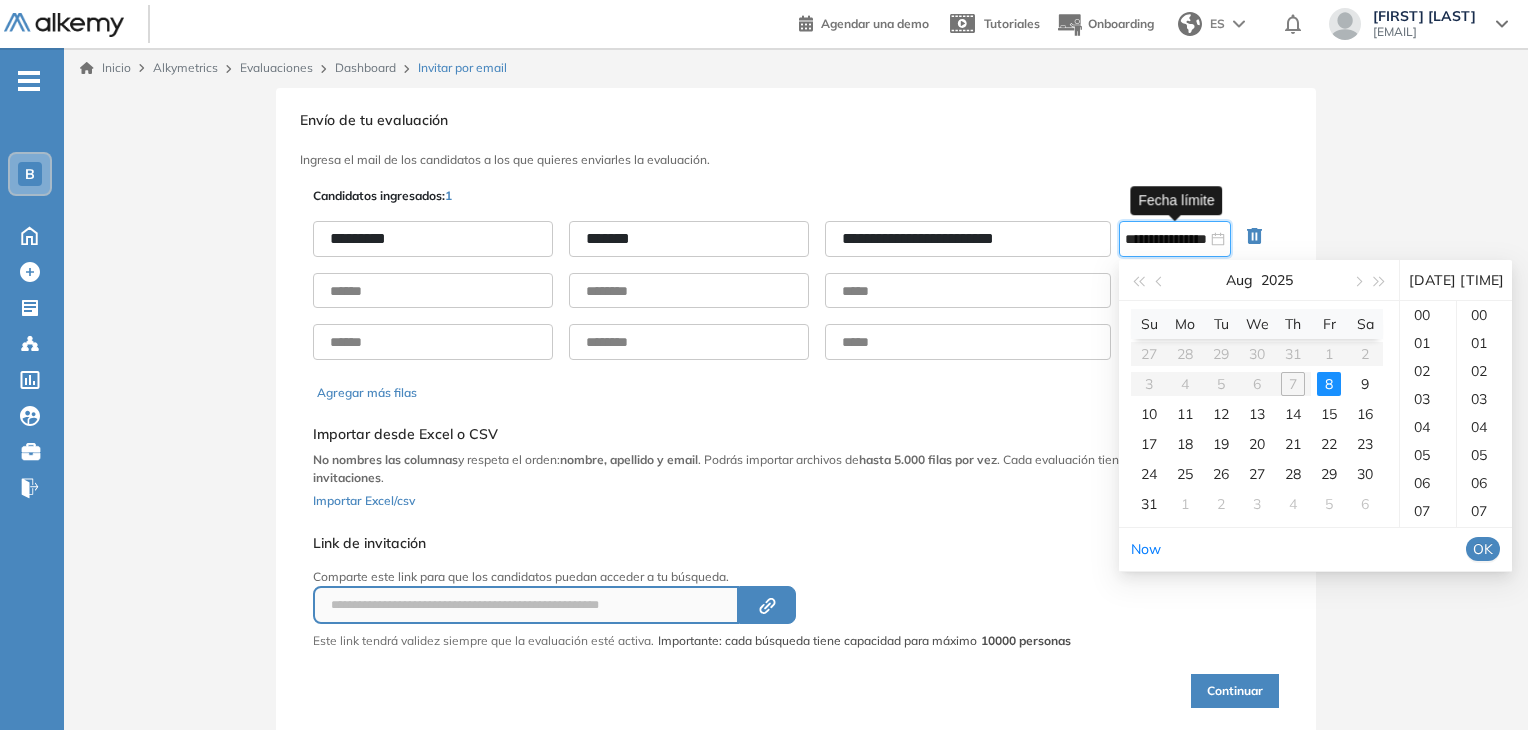 scroll, scrollTop: 280, scrollLeft: 0, axis: vertical 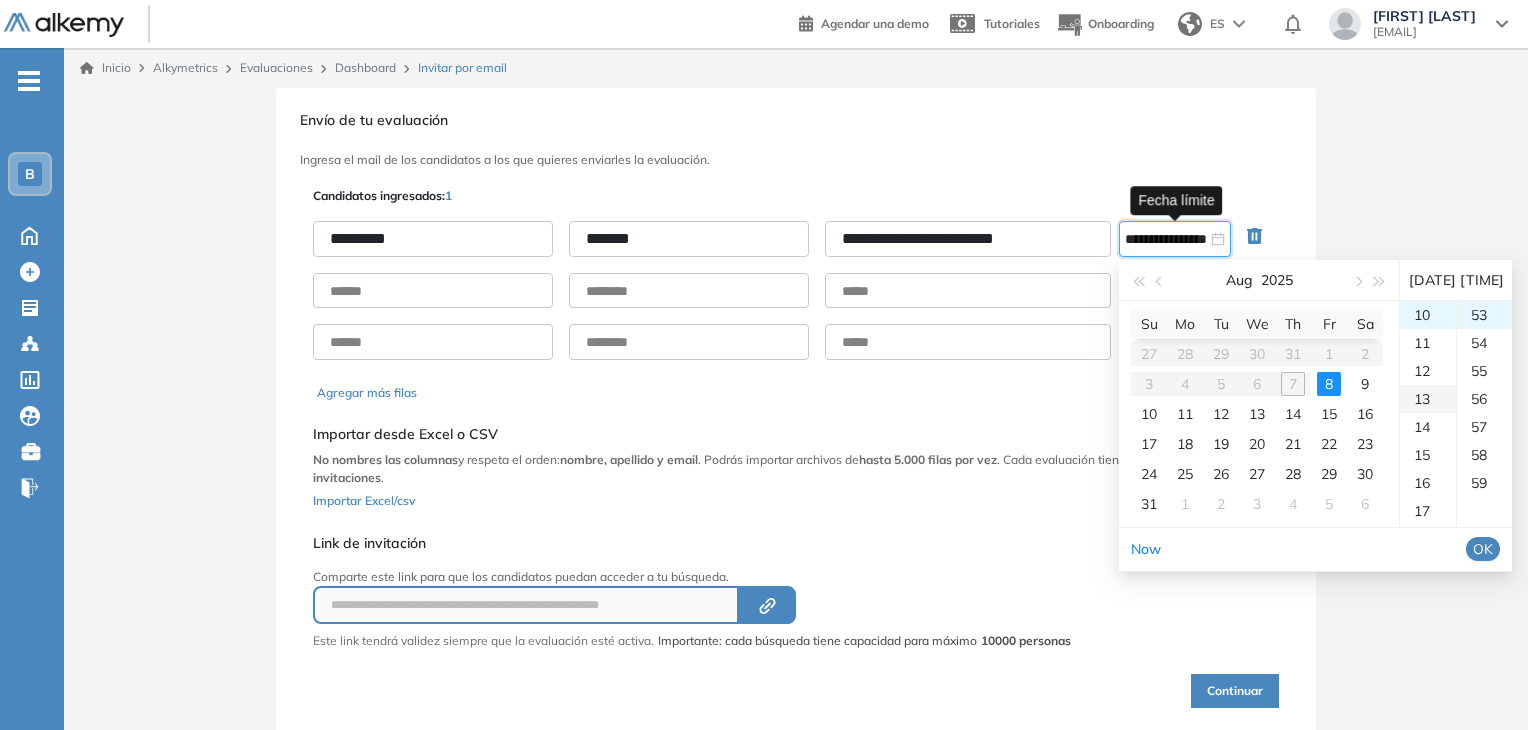 type on "**********" 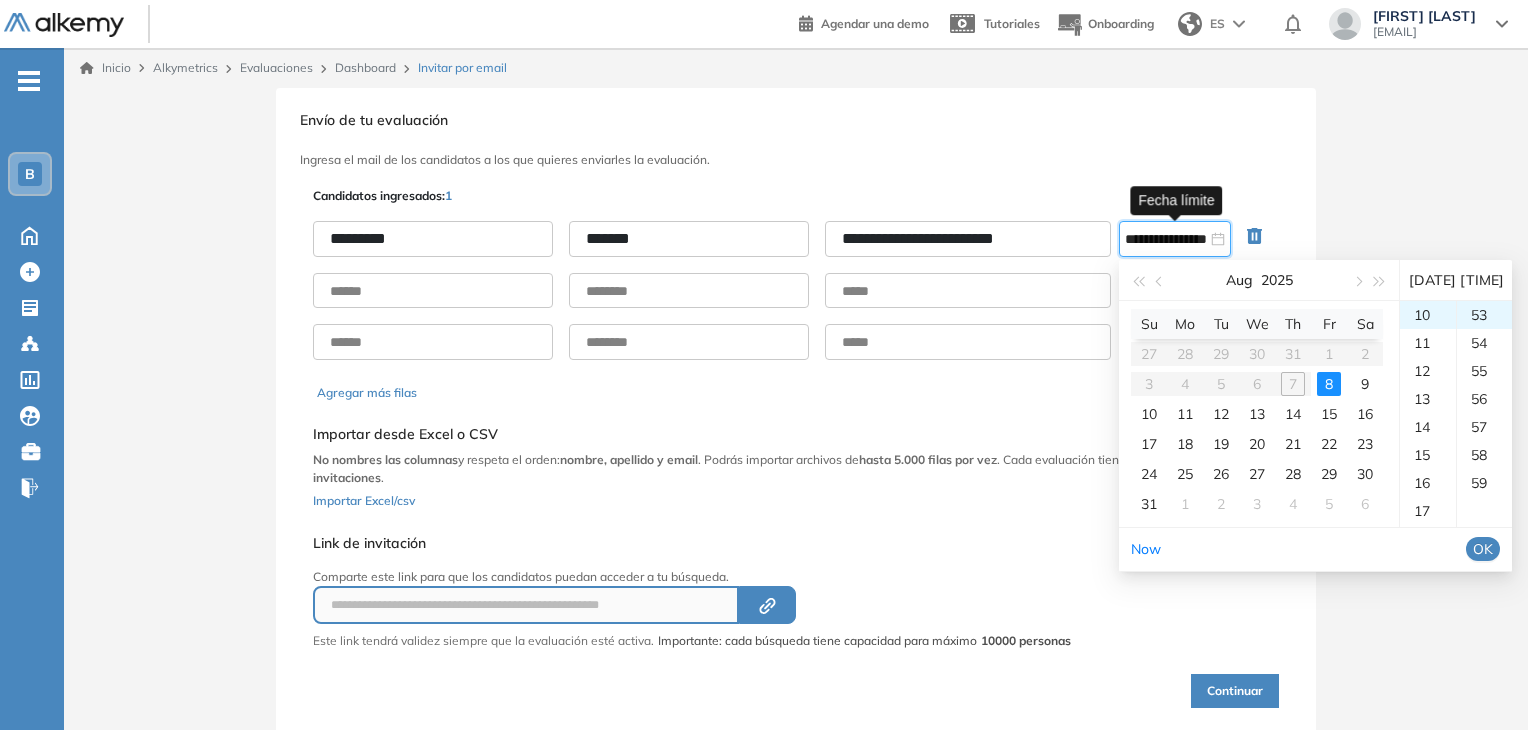 click on "OK" at bounding box center [1483, 549] 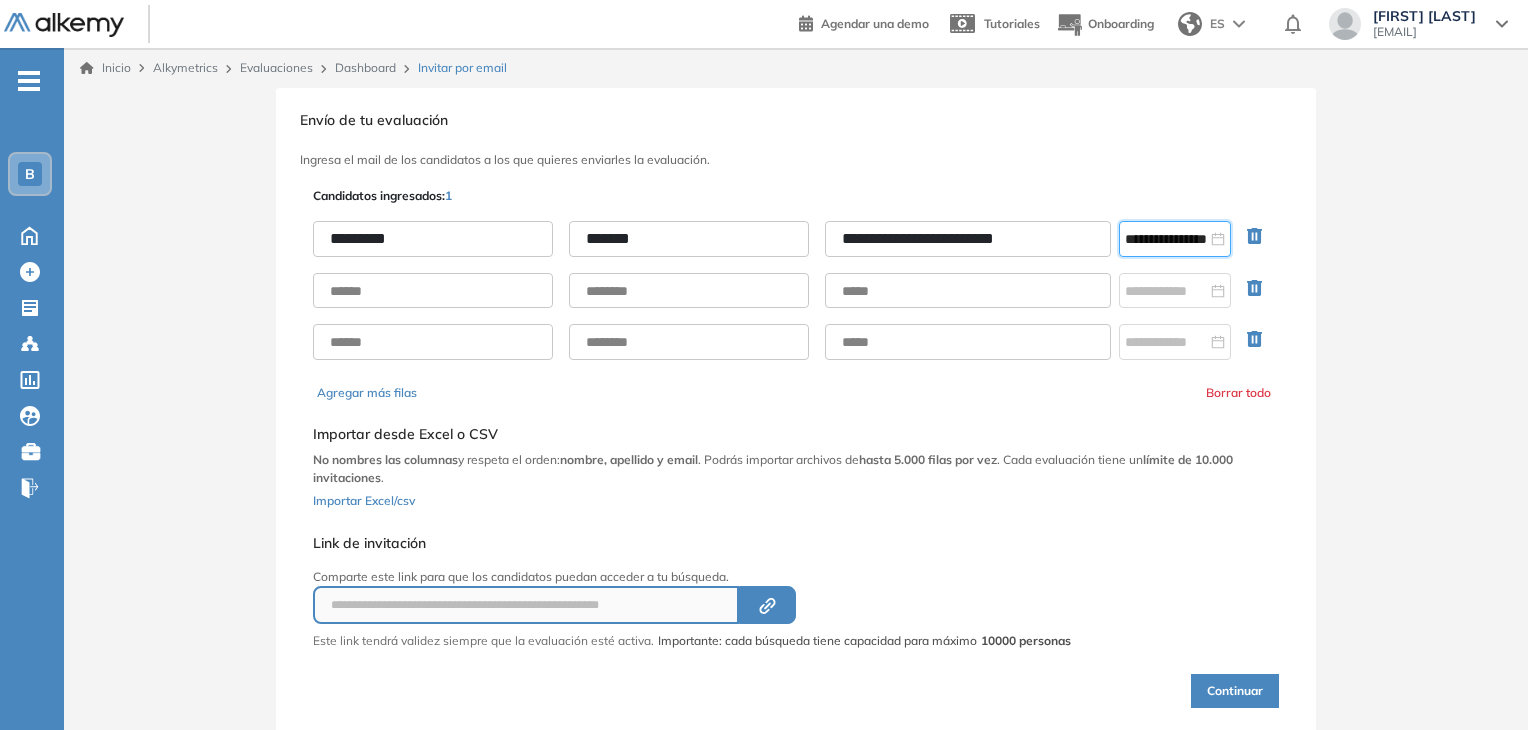 click on "Continuar" at bounding box center [1235, 691] 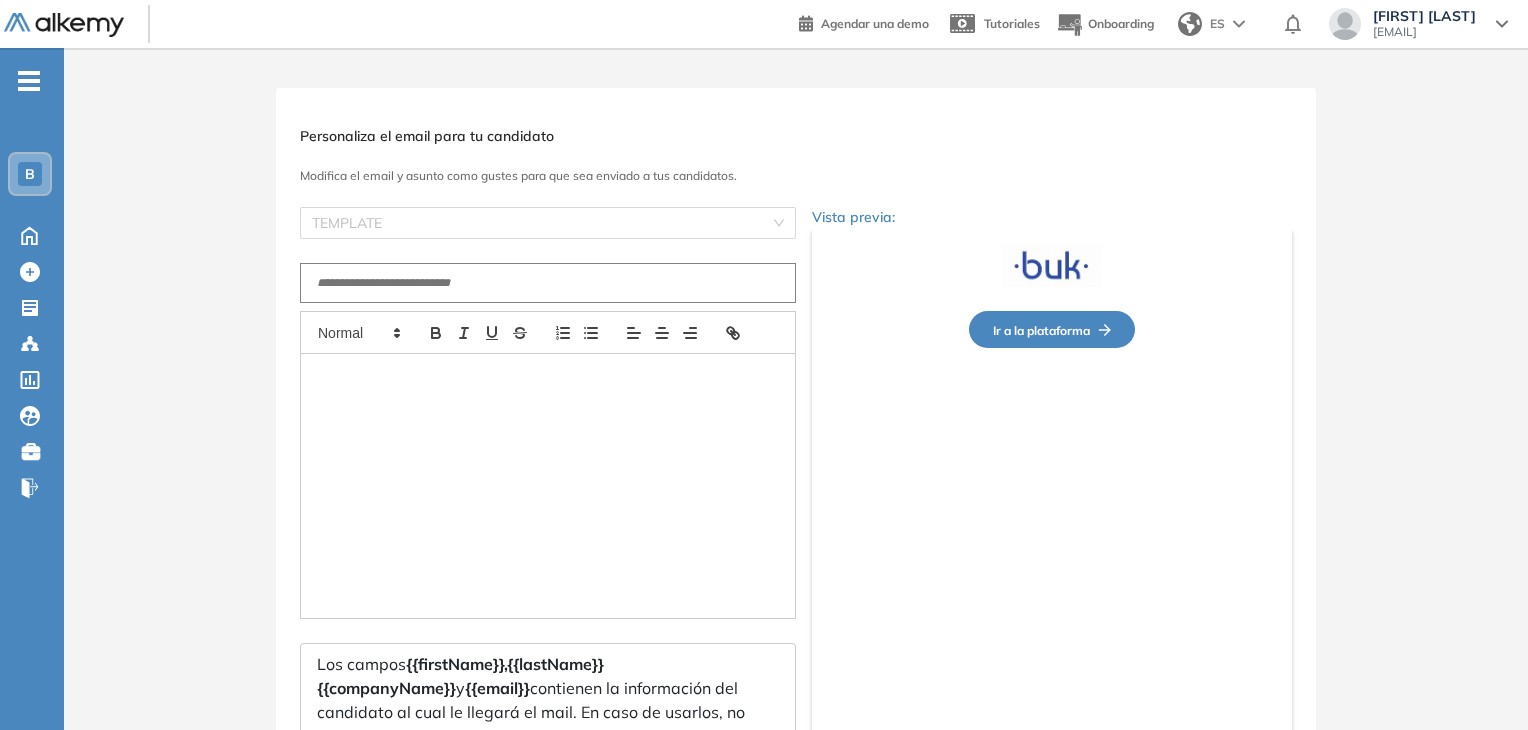 type on "**********" 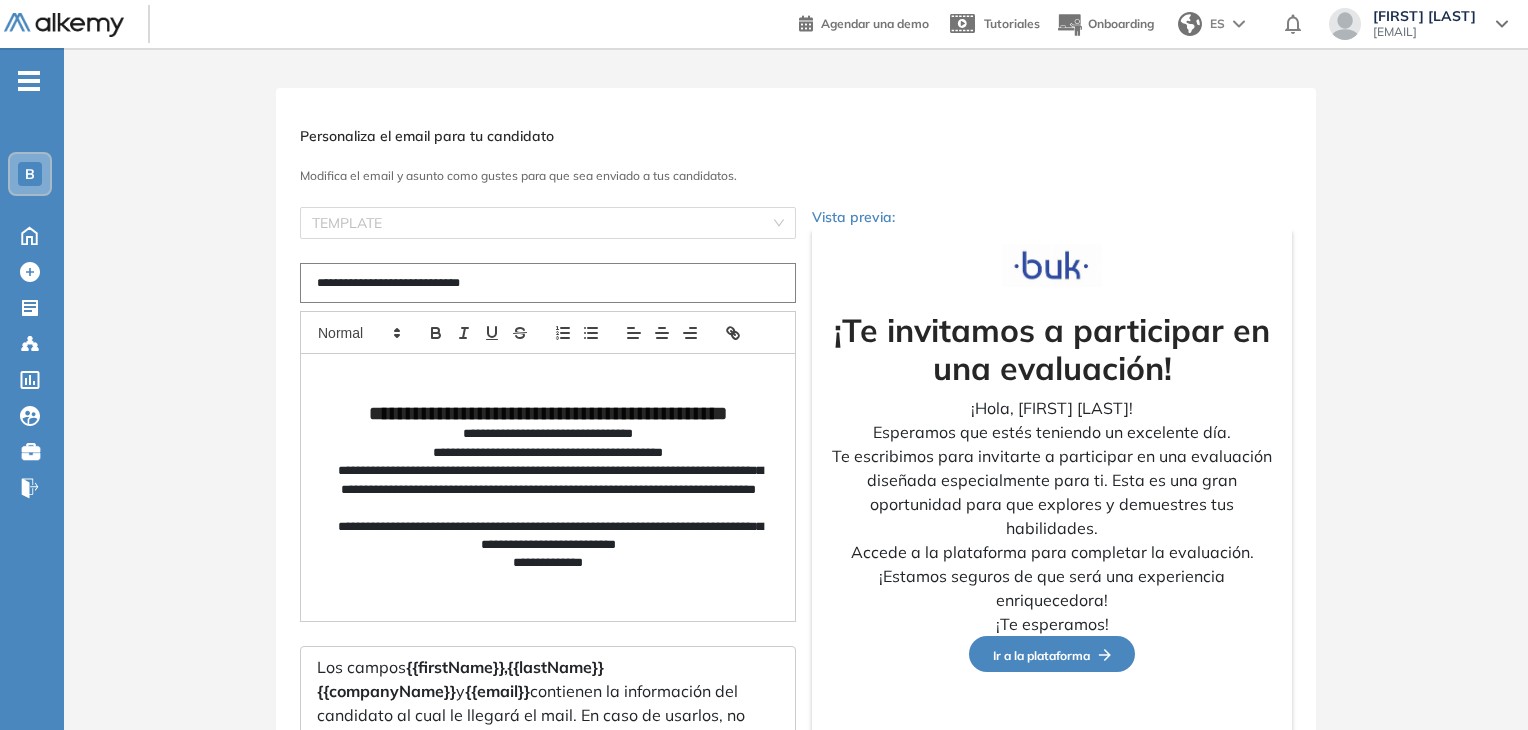 scroll, scrollTop: 172, scrollLeft: 0, axis: vertical 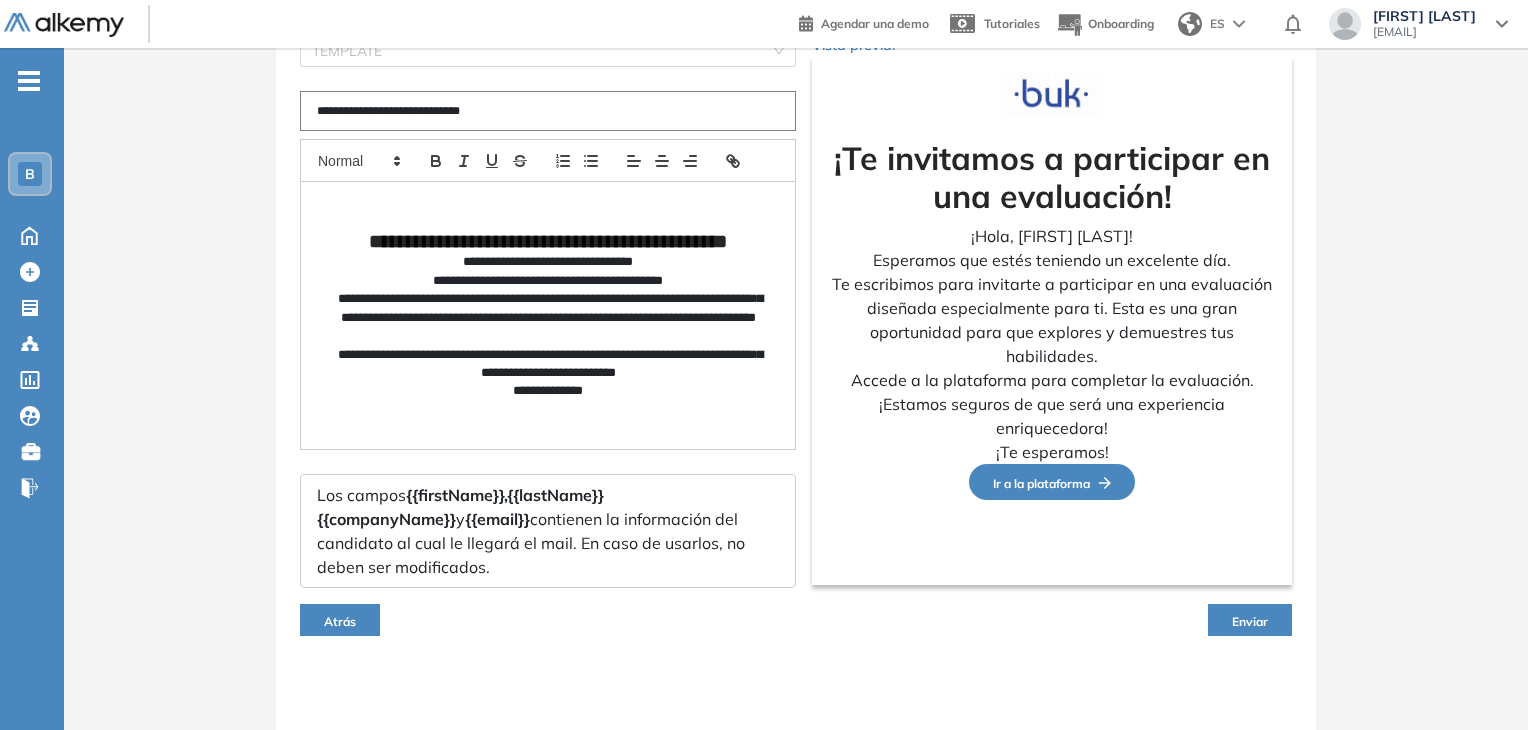 click on "Enviar" at bounding box center [1250, 621] 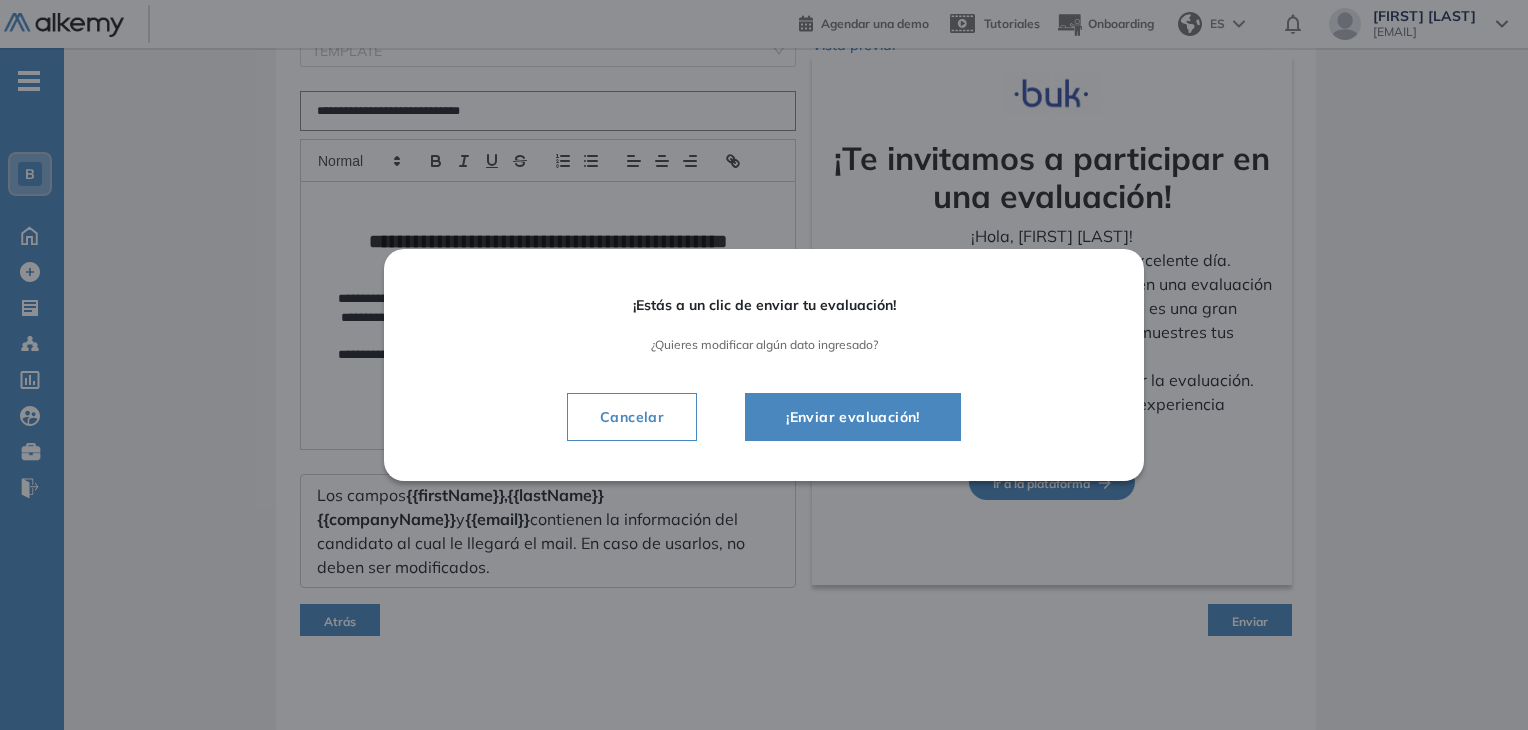 click on "¡Enviar evaluación!" at bounding box center [853, 417] 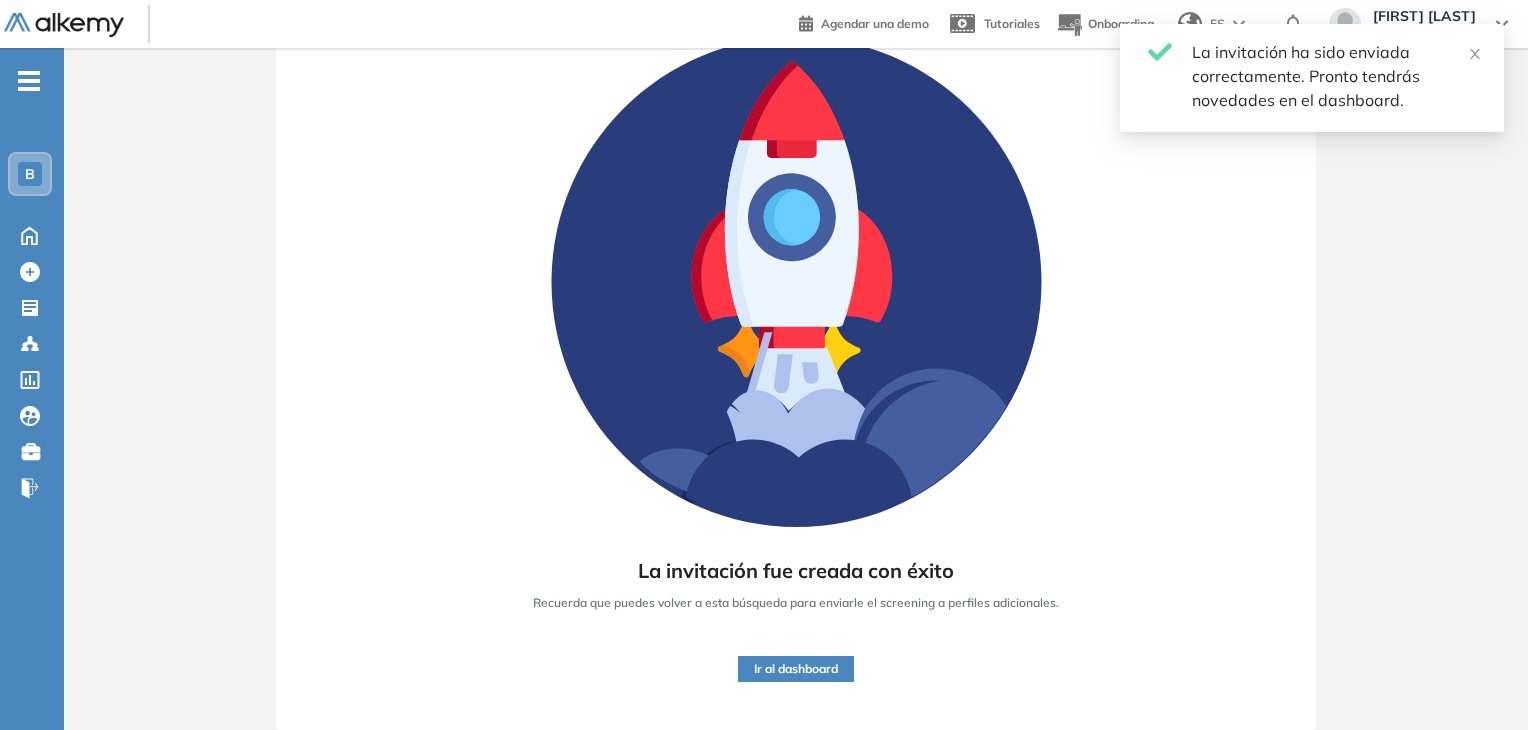 scroll, scrollTop: 152, scrollLeft: 0, axis: vertical 